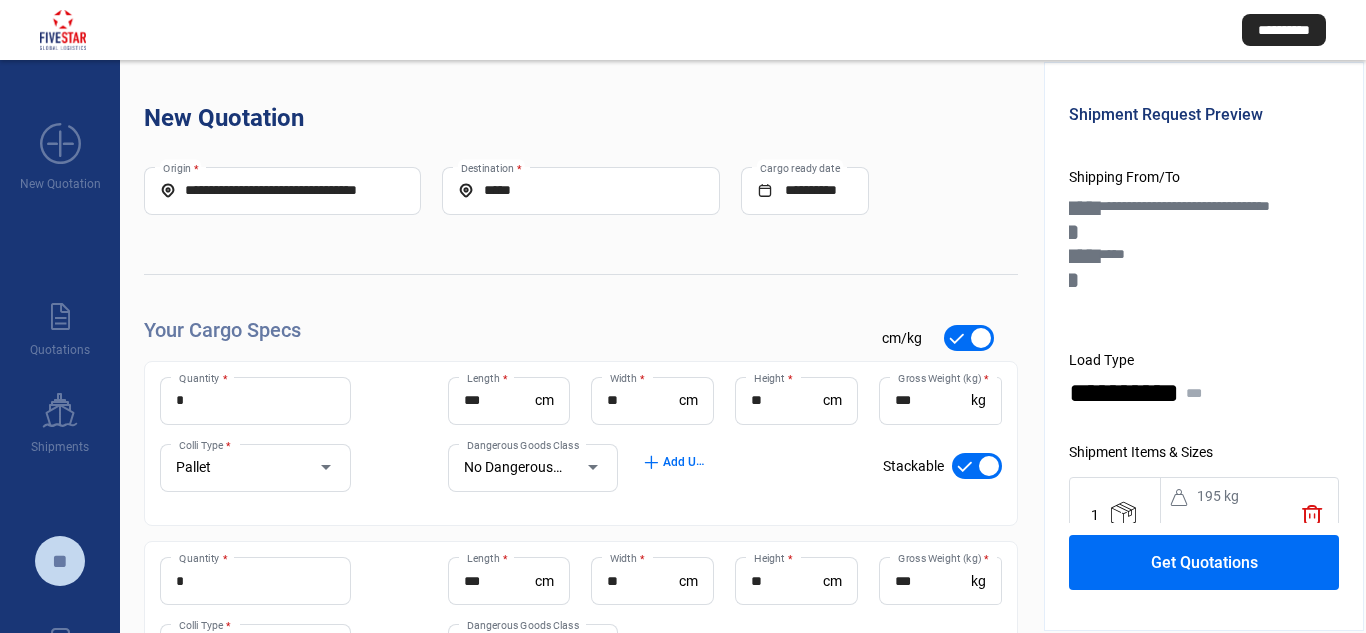 scroll, scrollTop: 0, scrollLeft: 0, axis: both 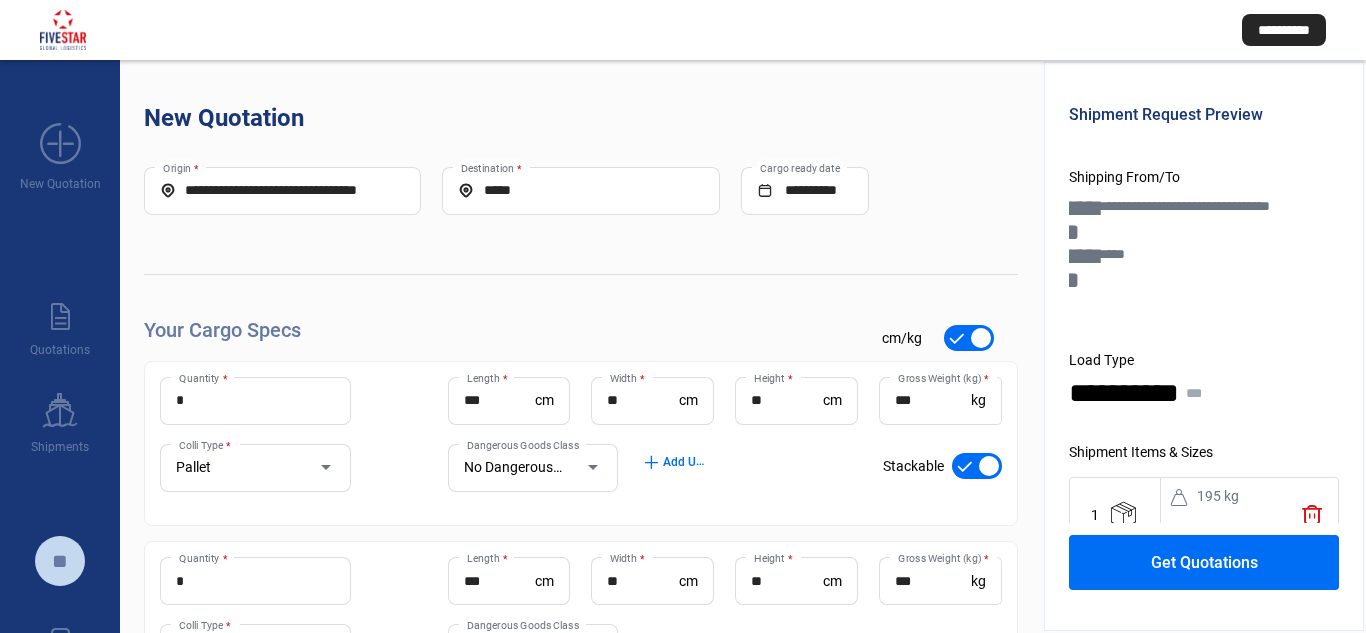 click on "**********" at bounding box center [282, 190] 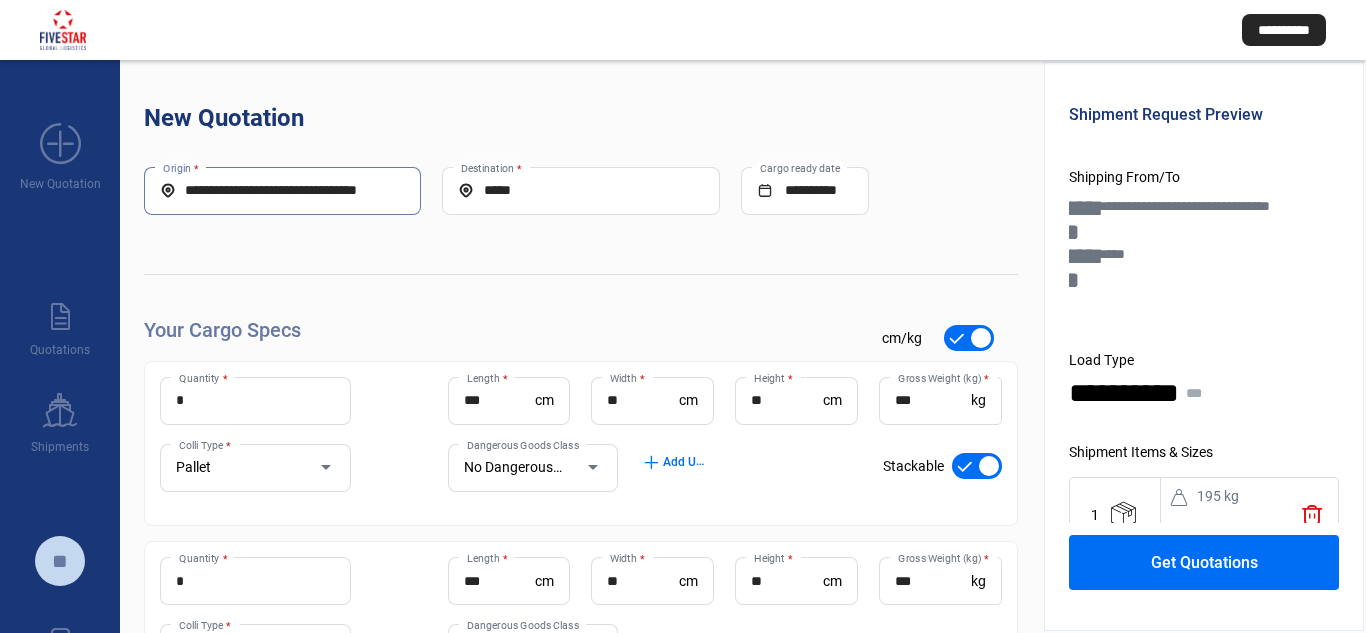 click on "**********" at bounding box center (282, 191) 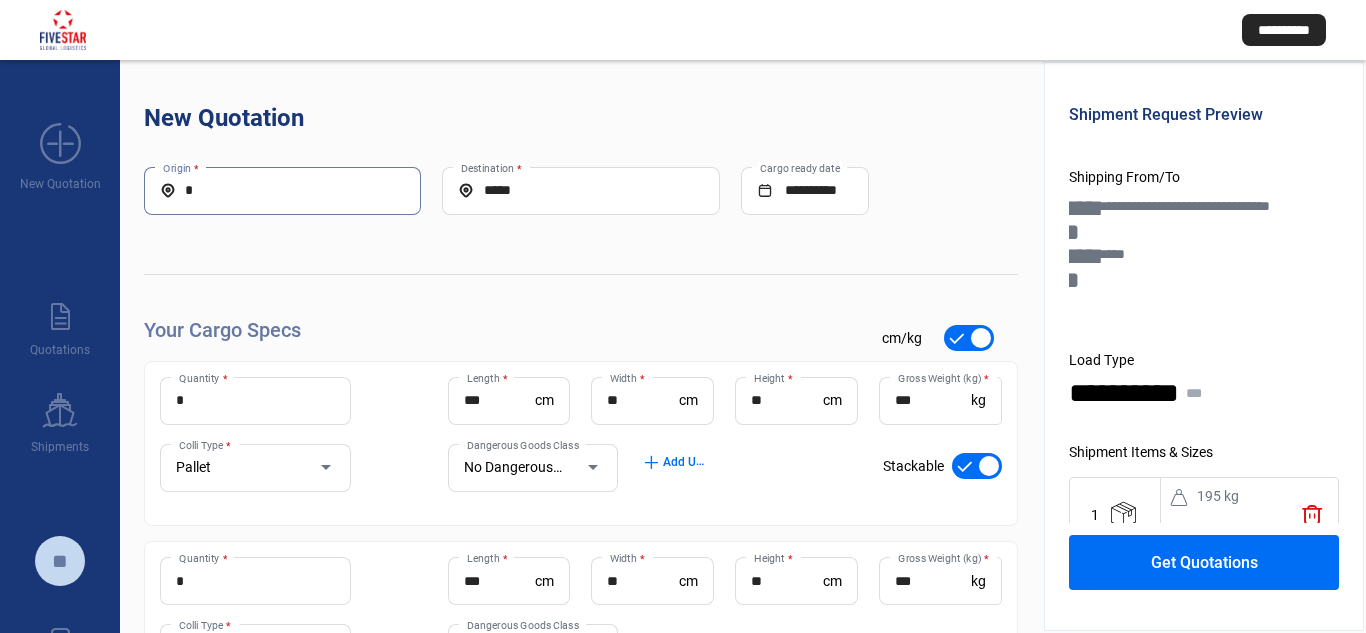 scroll, scrollTop: 0, scrollLeft: 0, axis: both 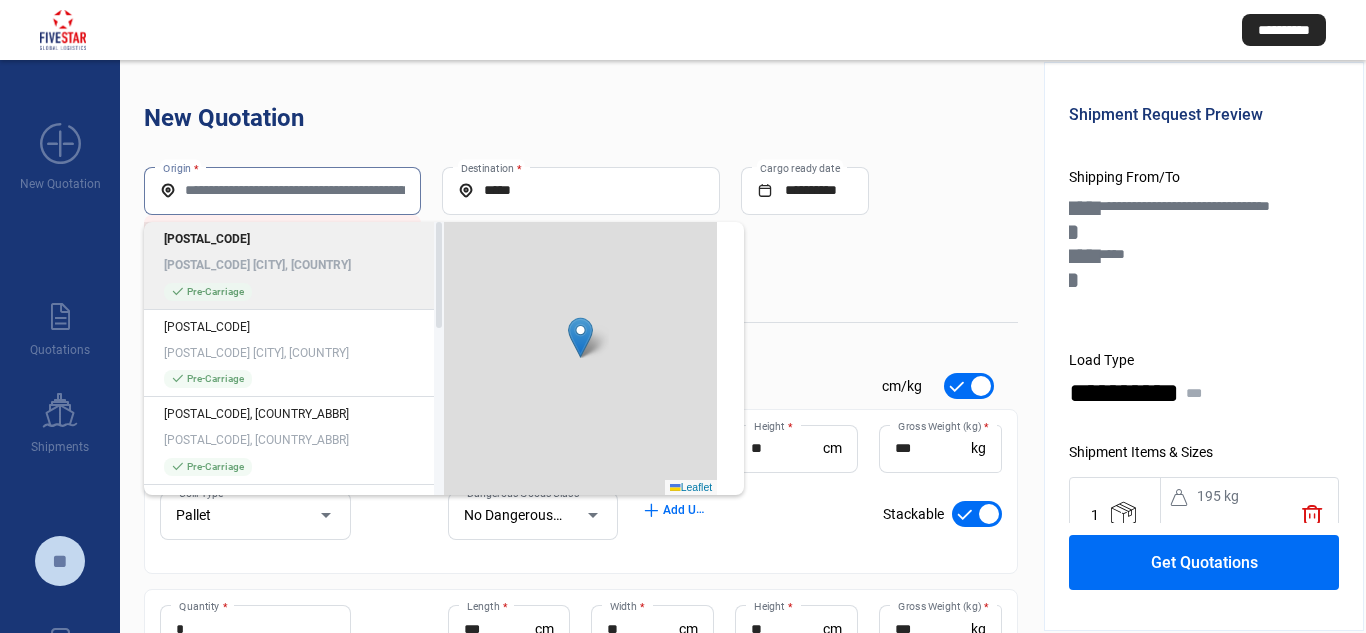 click on "Origin *" at bounding box center [282, 190] 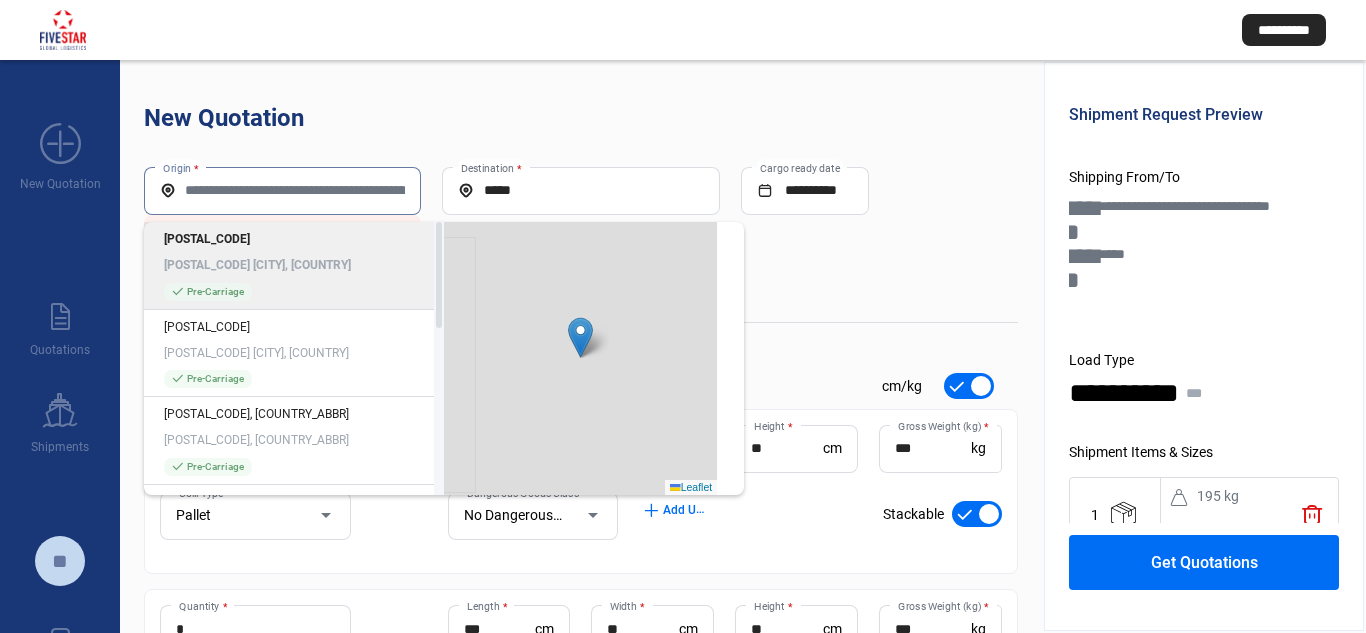 paste on "*******" 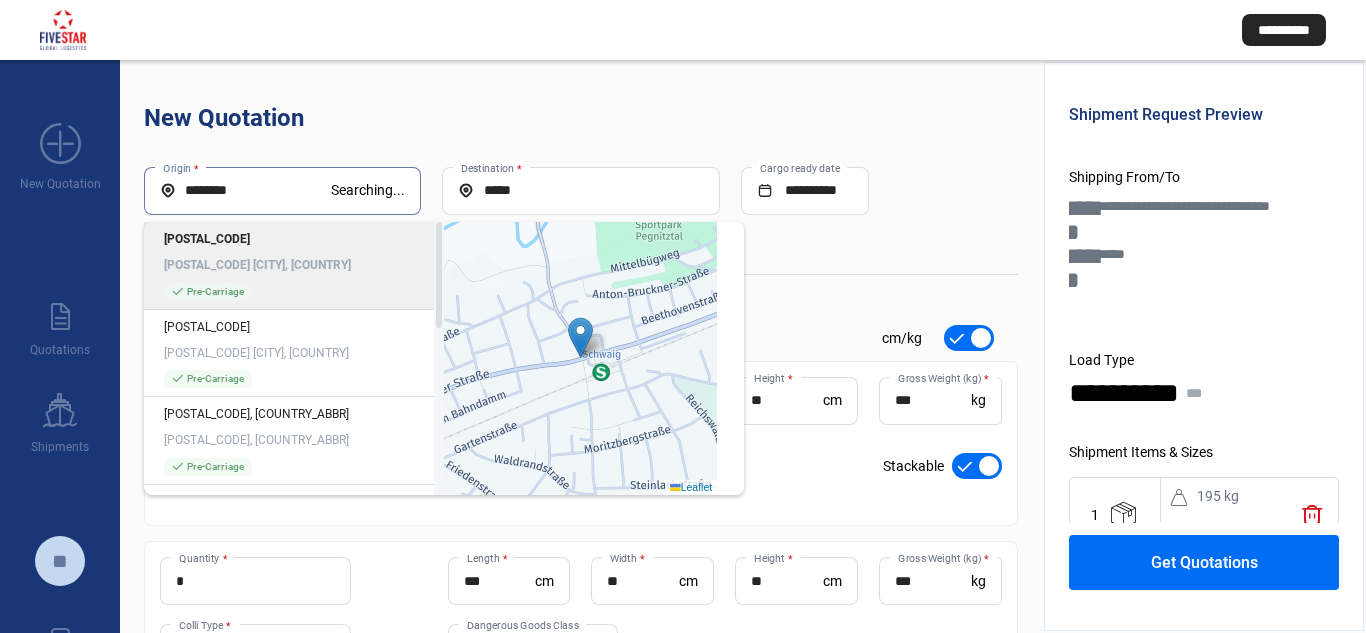 type on "*******" 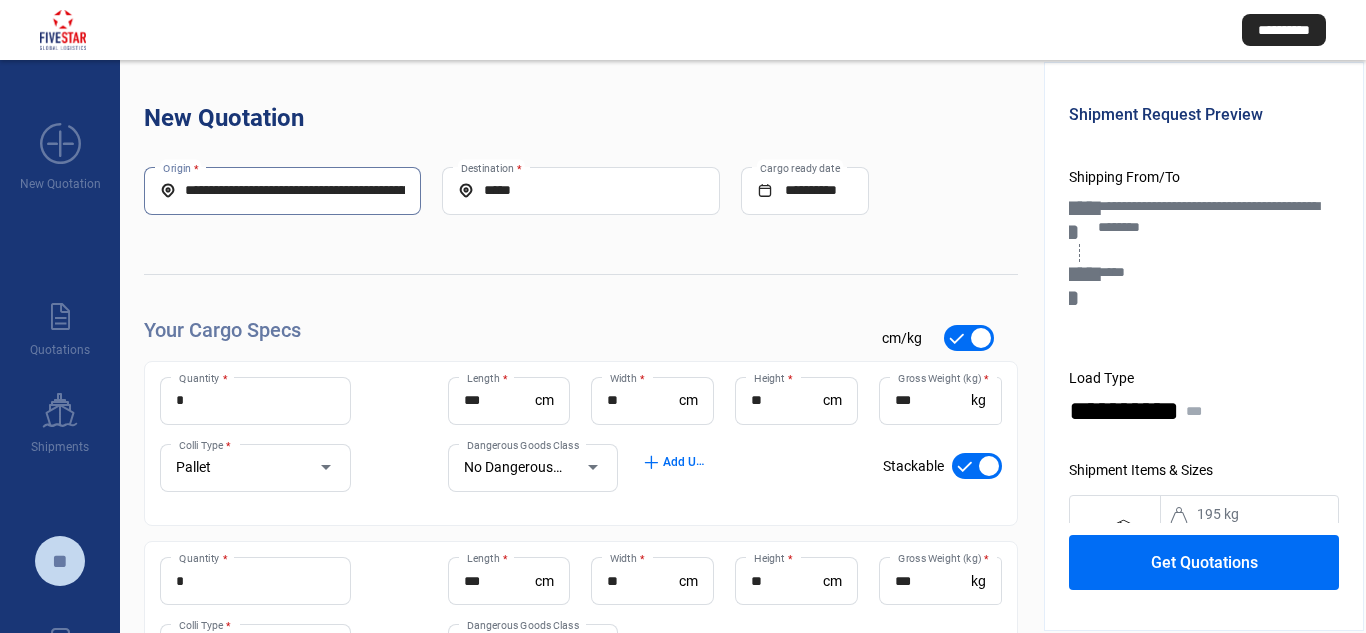 click on "**********" at bounding box center [282, 190] 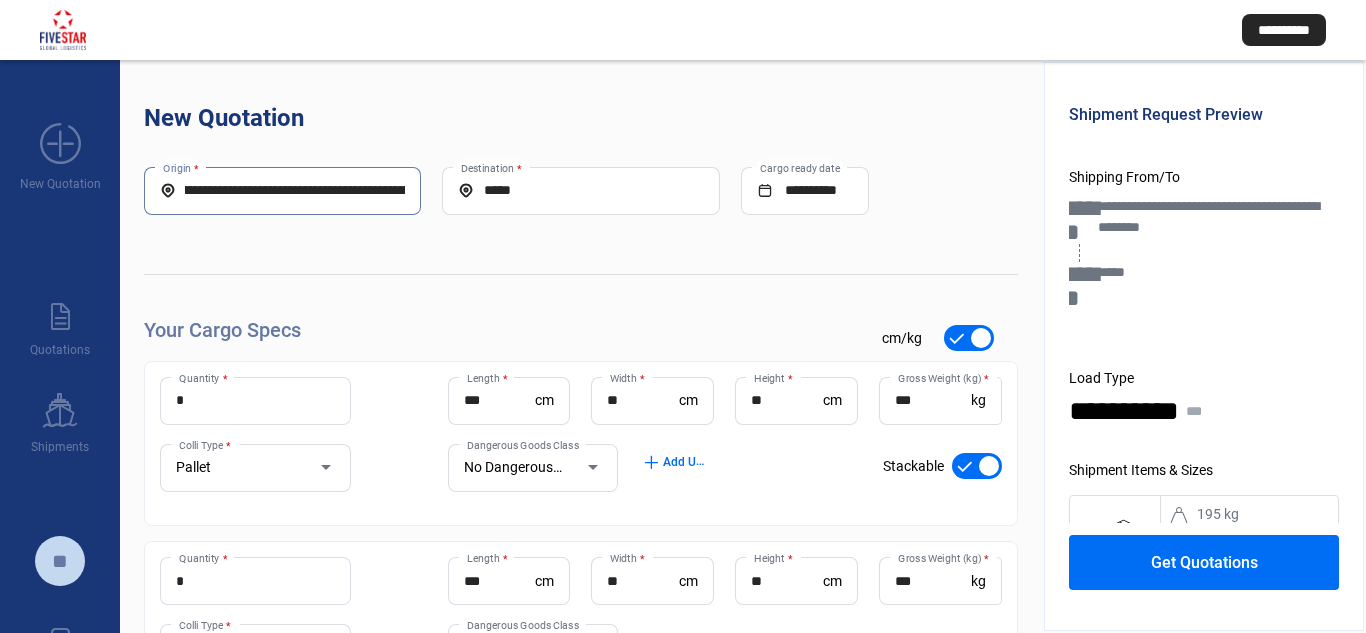 scroll, scrollTop: 0, scrollLeft: 126, axis: horizontal 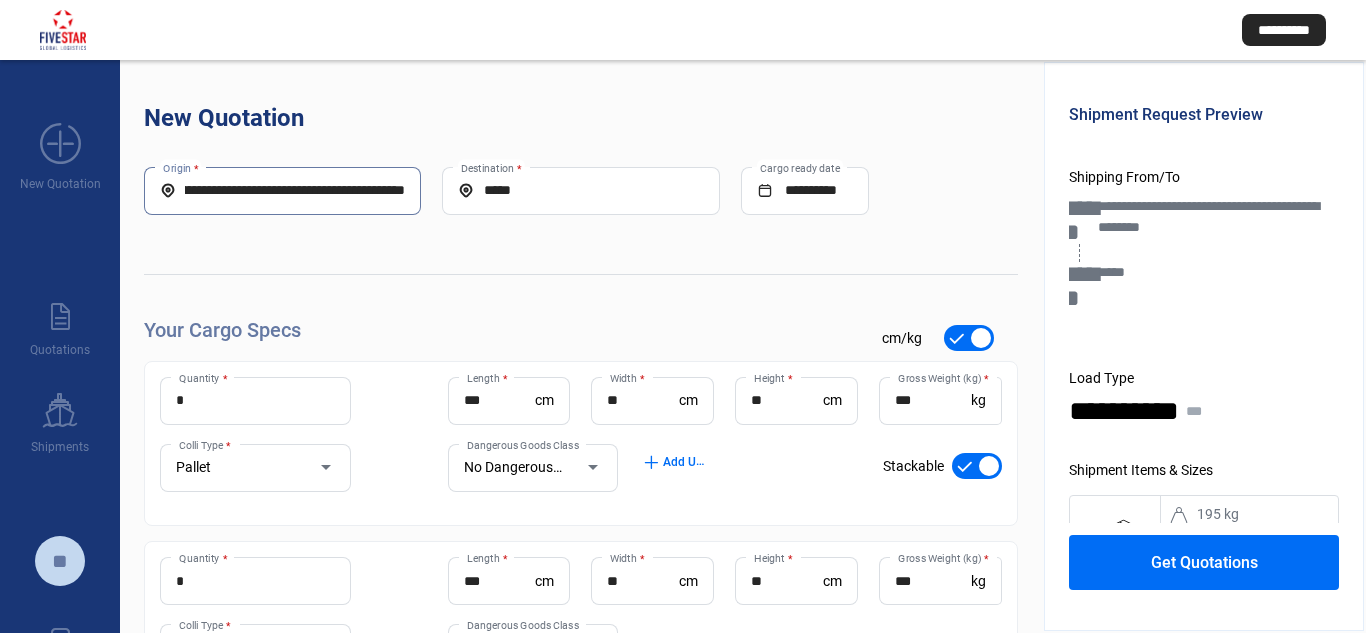 drag, startPoint x: 188, startPoint y: 186, endPoint x: 407, endPoint y: 189, distance: 219.02055 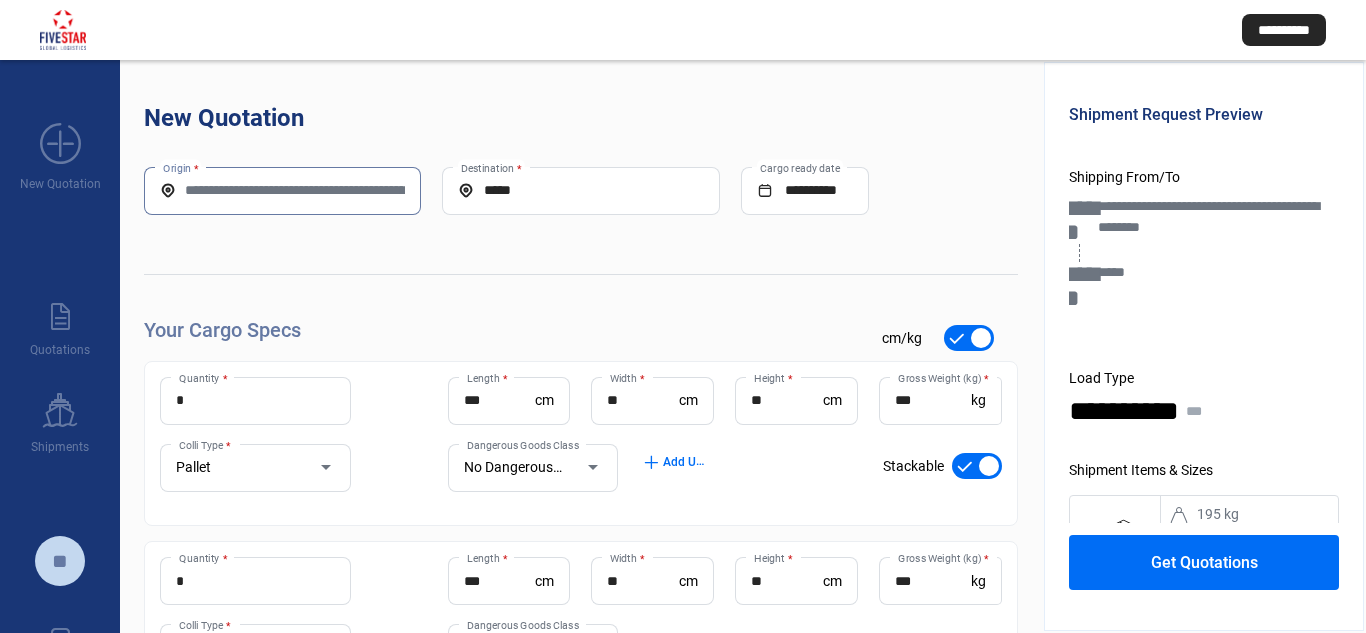 scroll, scrollTop: 0, scrollLeft: 0, axis: both 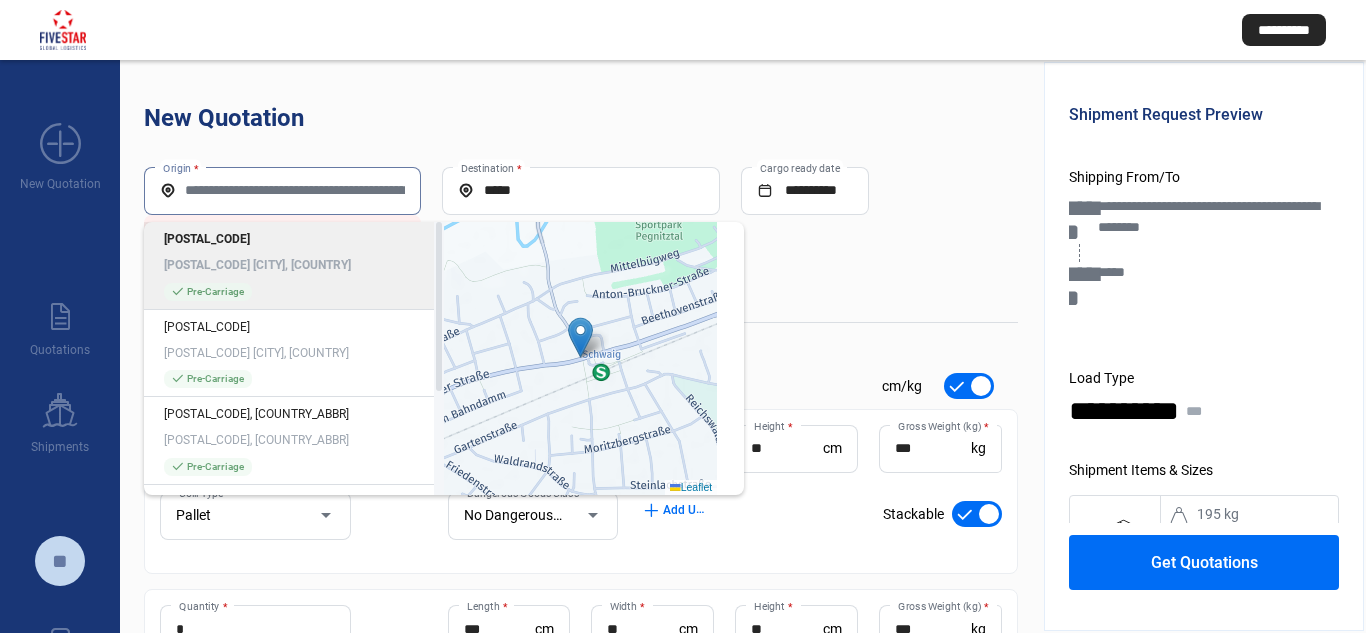 paste on "*****" 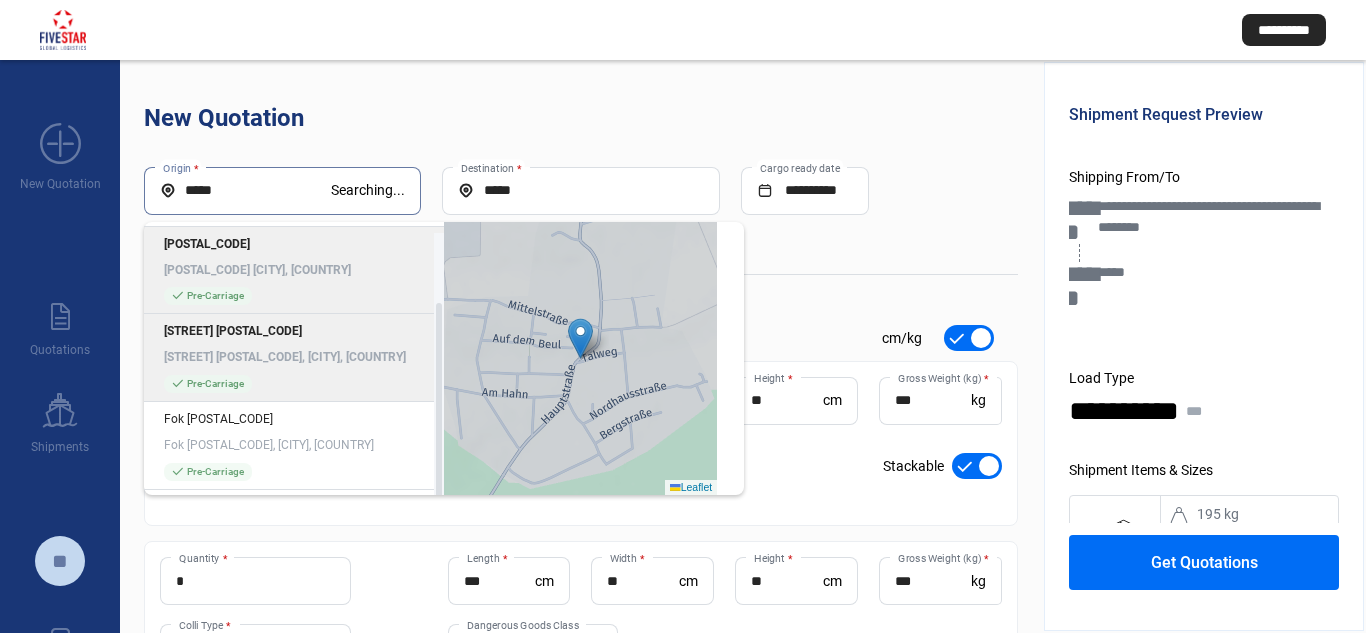 scroll, scrollTop: 96, scrollLeft: 0, axis: vertical 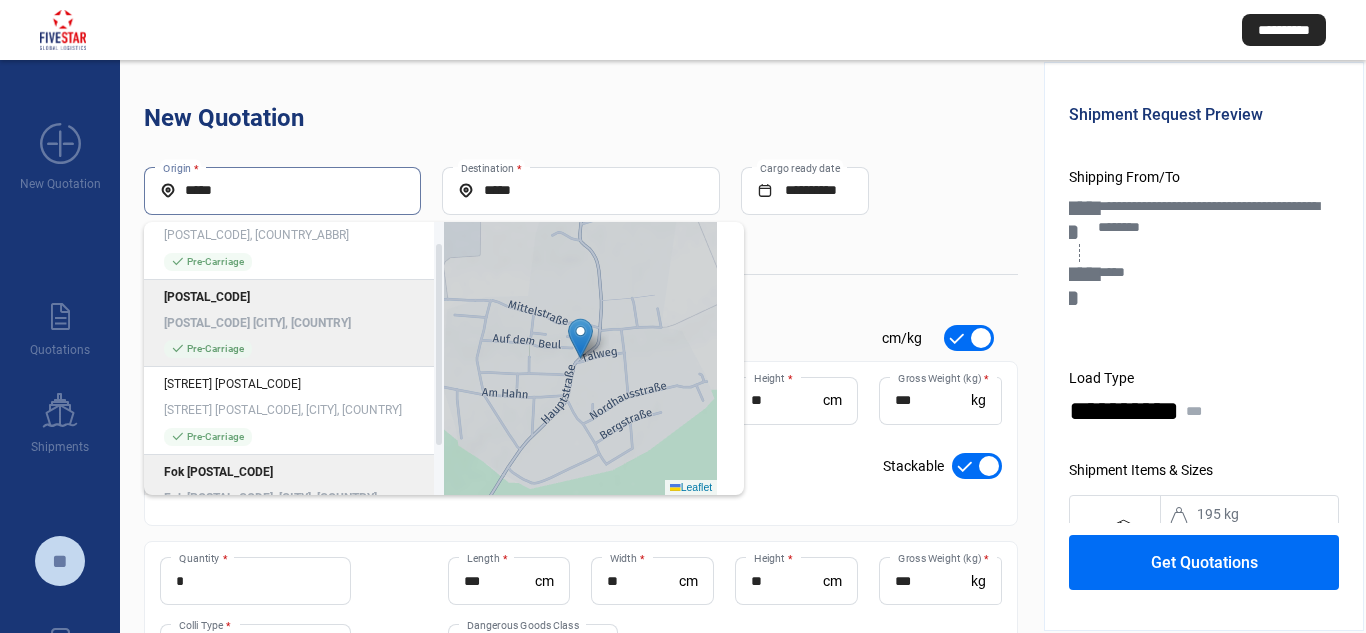 type on "*****" 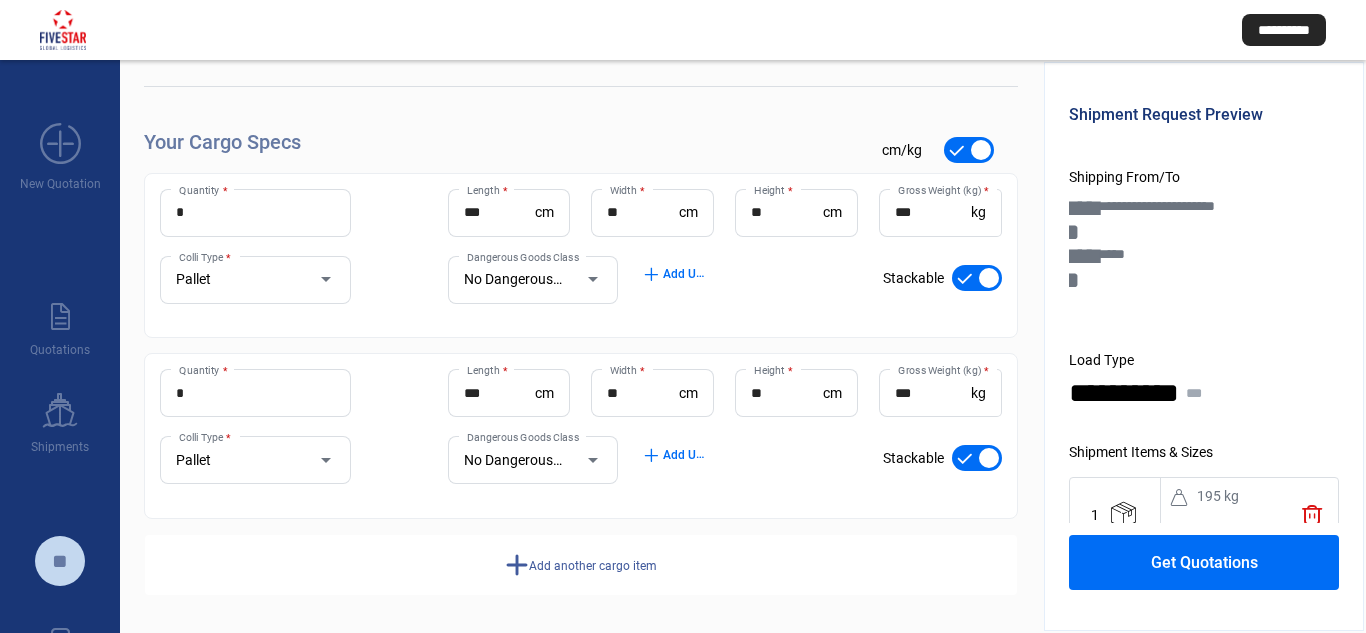 scroll, scrollTop: 191, scrollLeft: 0, axis: vertical 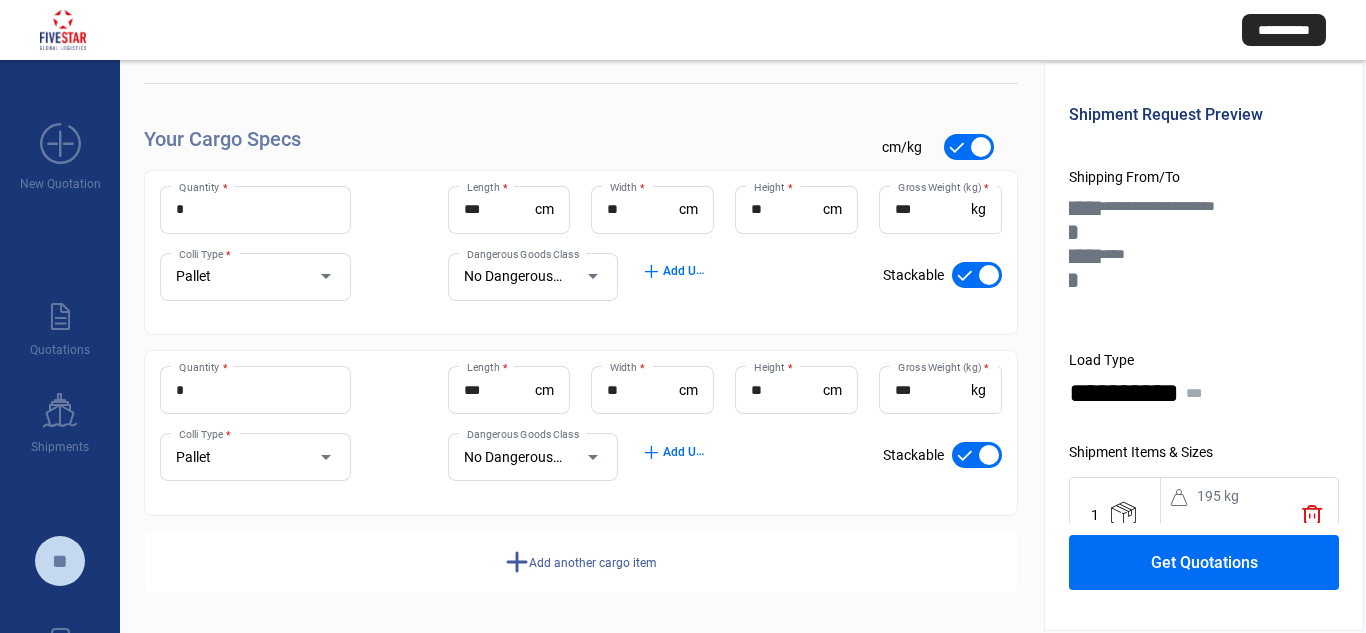 click on "add  Add another cargo item" at bounding box center (581, 562) 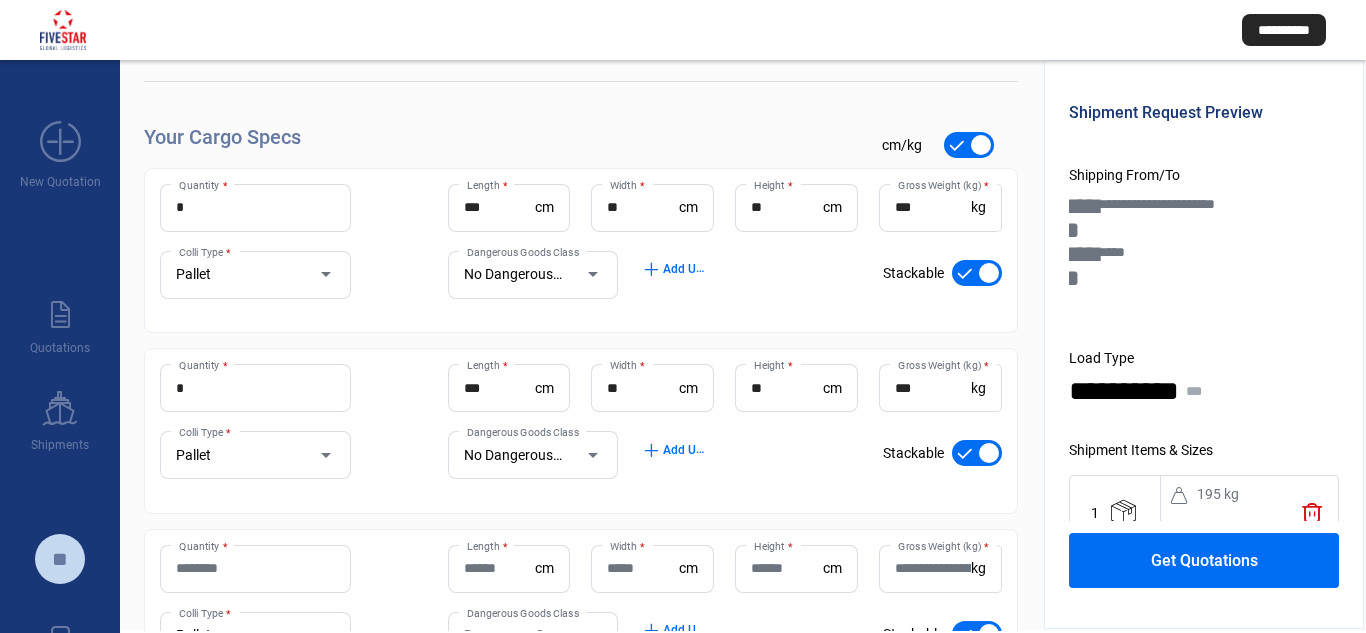 scroll, scrollTop: 3, scrollLeft: 0, axis: vertical 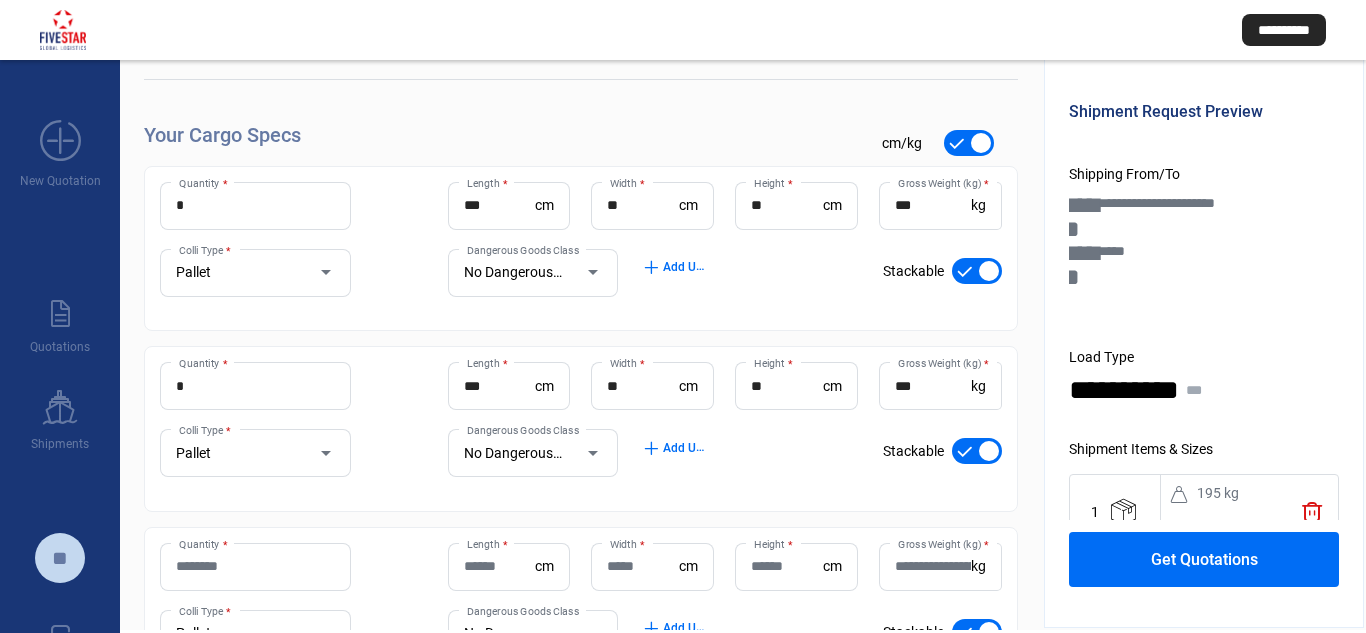 click on "***" at bounding box center (500, 205) 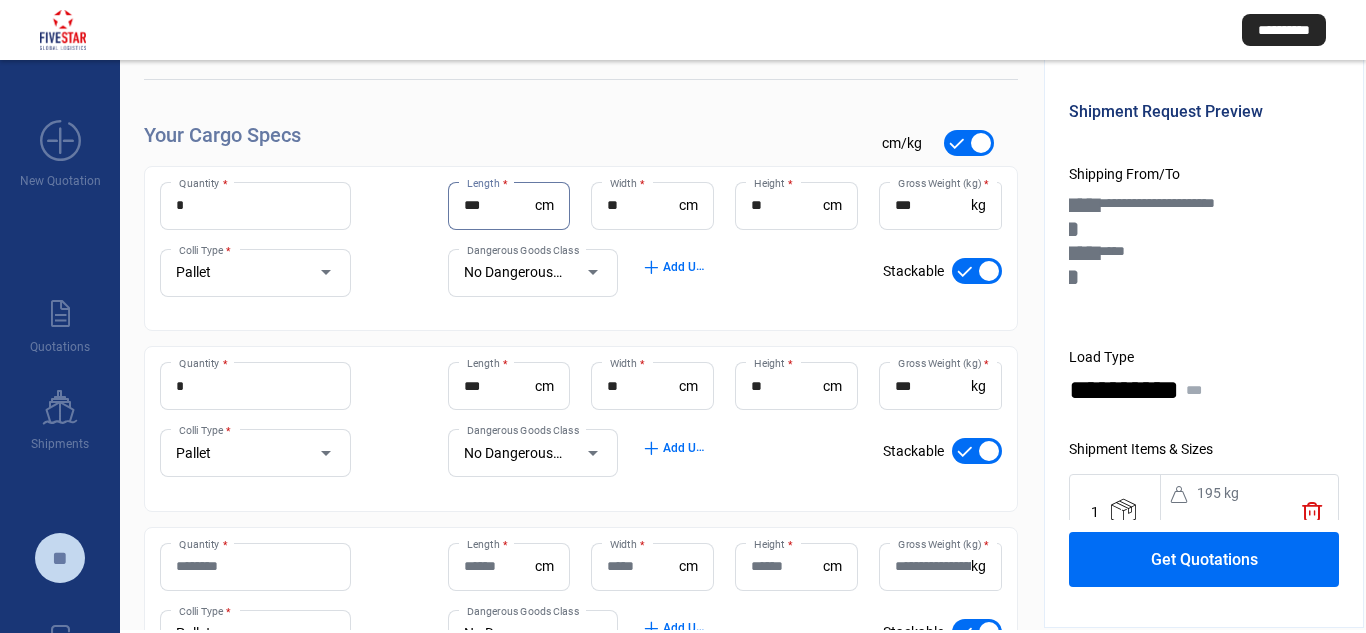 type on "***" 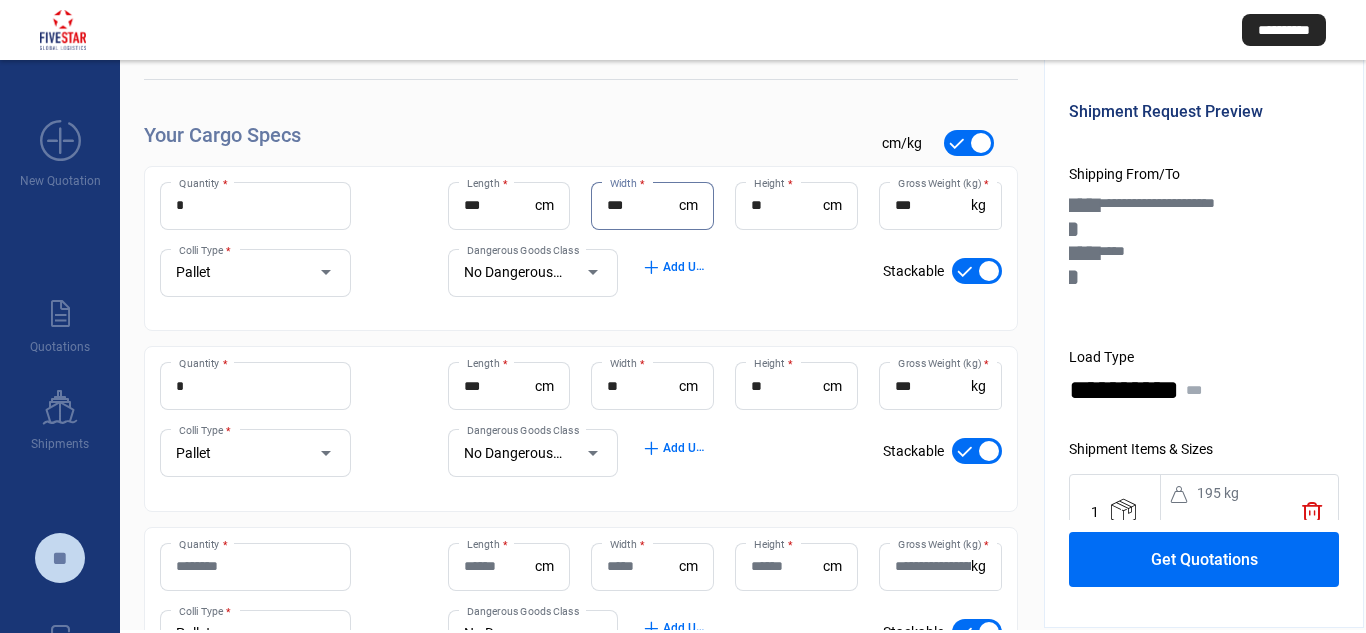 type on "***" 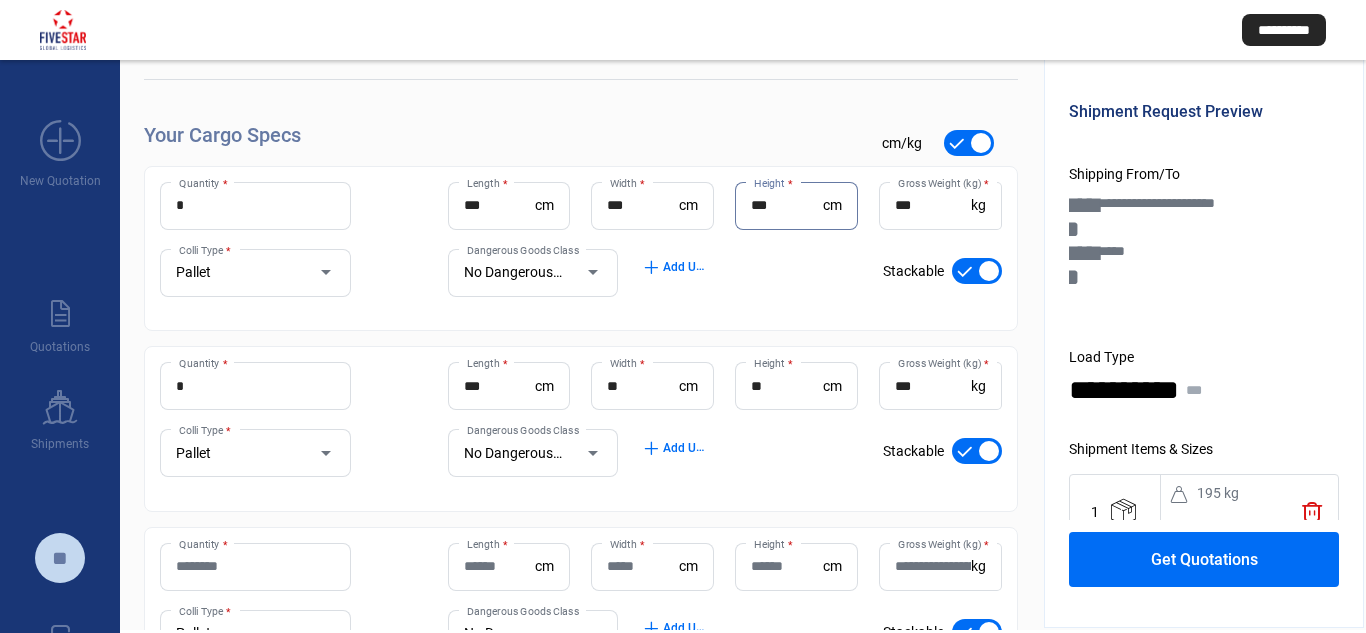 type on "***" 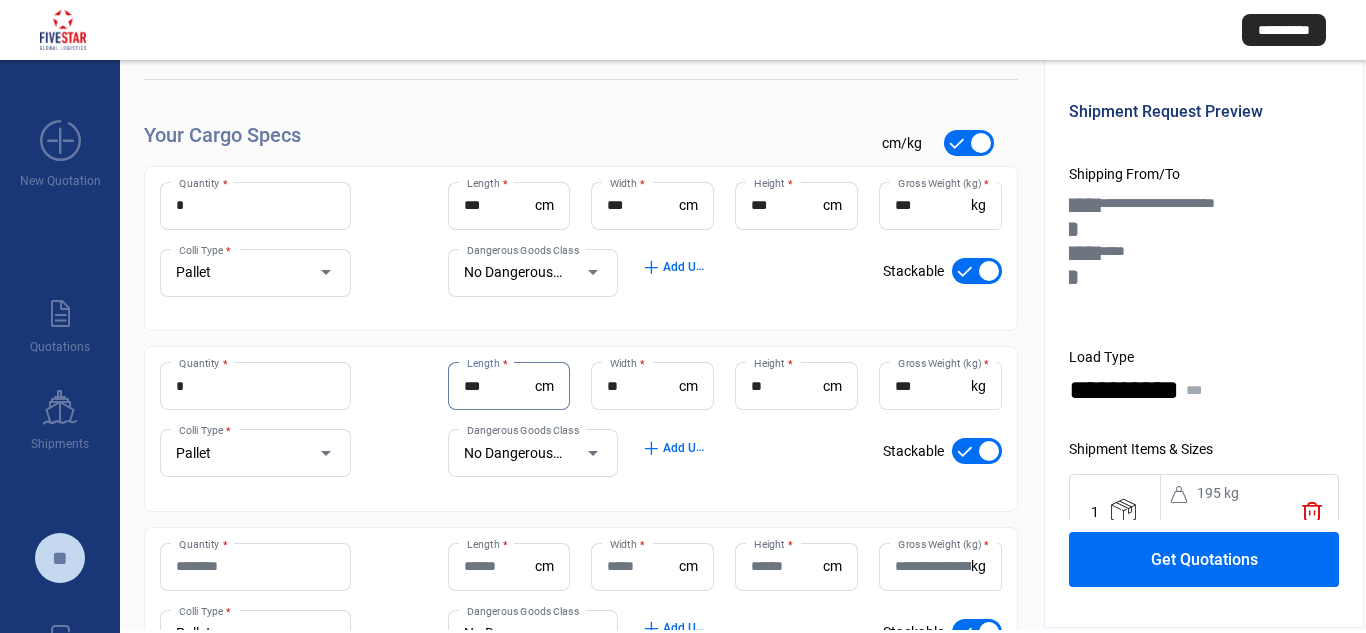 type on "***" 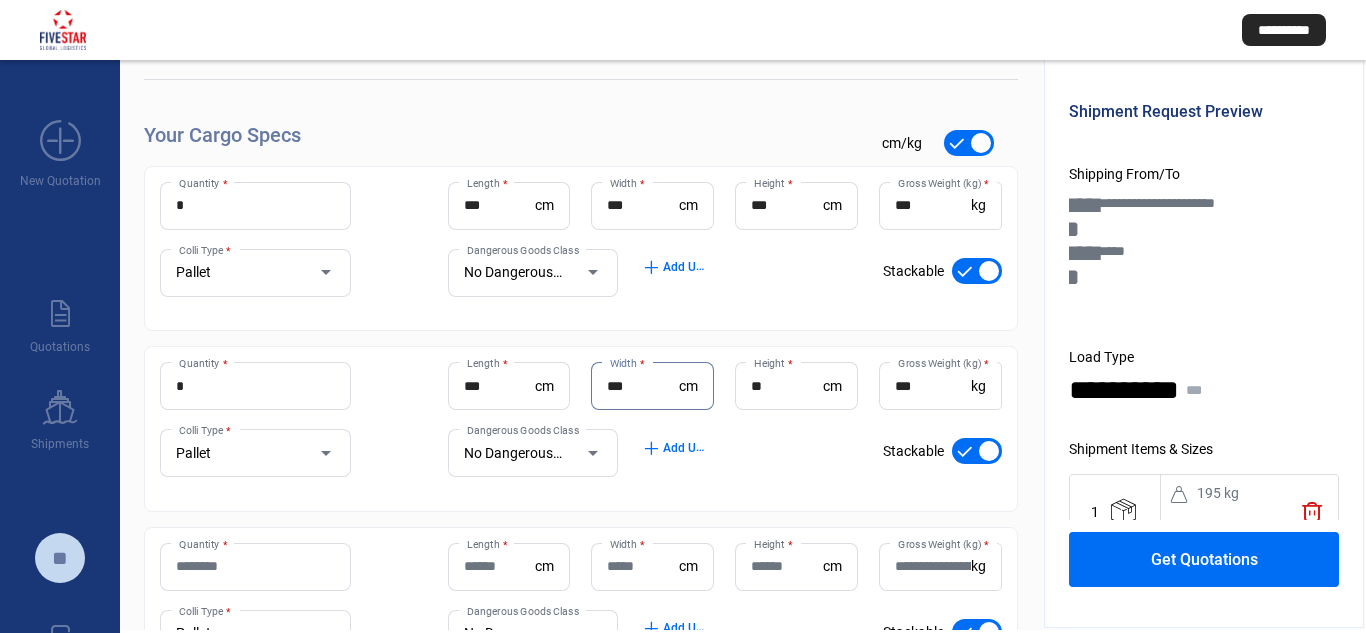 type on "***" 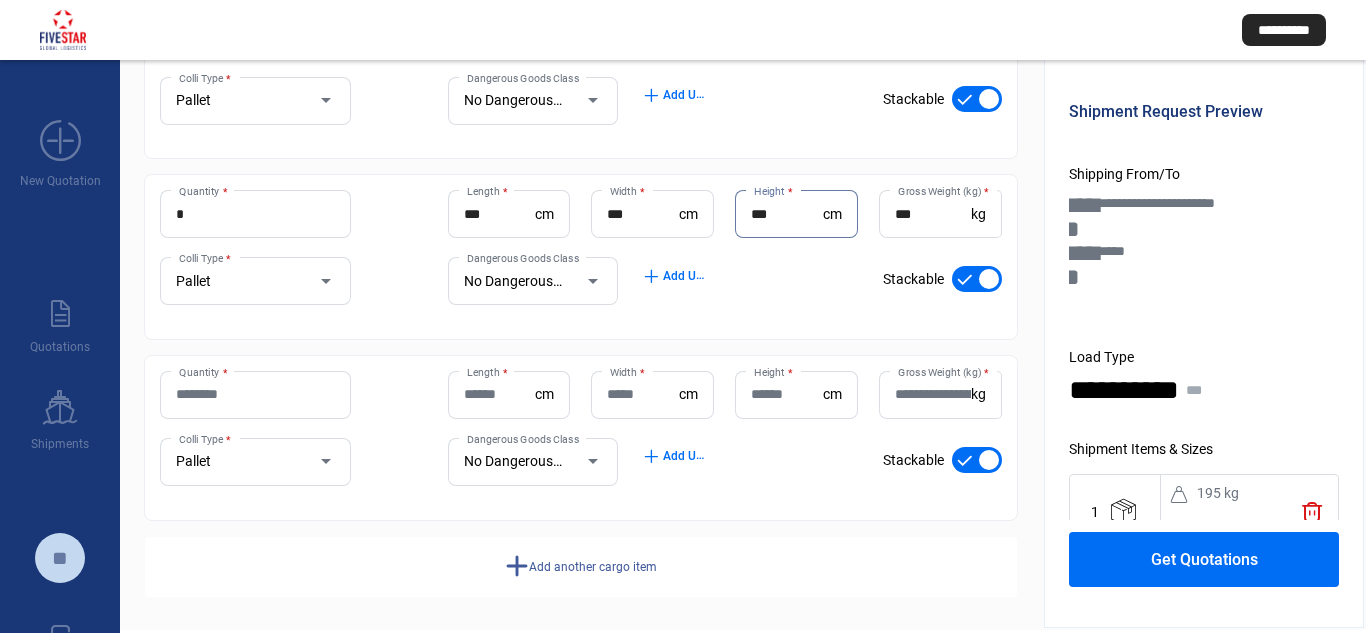 scroll, scrollTop: 372, scrollLeft: 0, axis: vertical 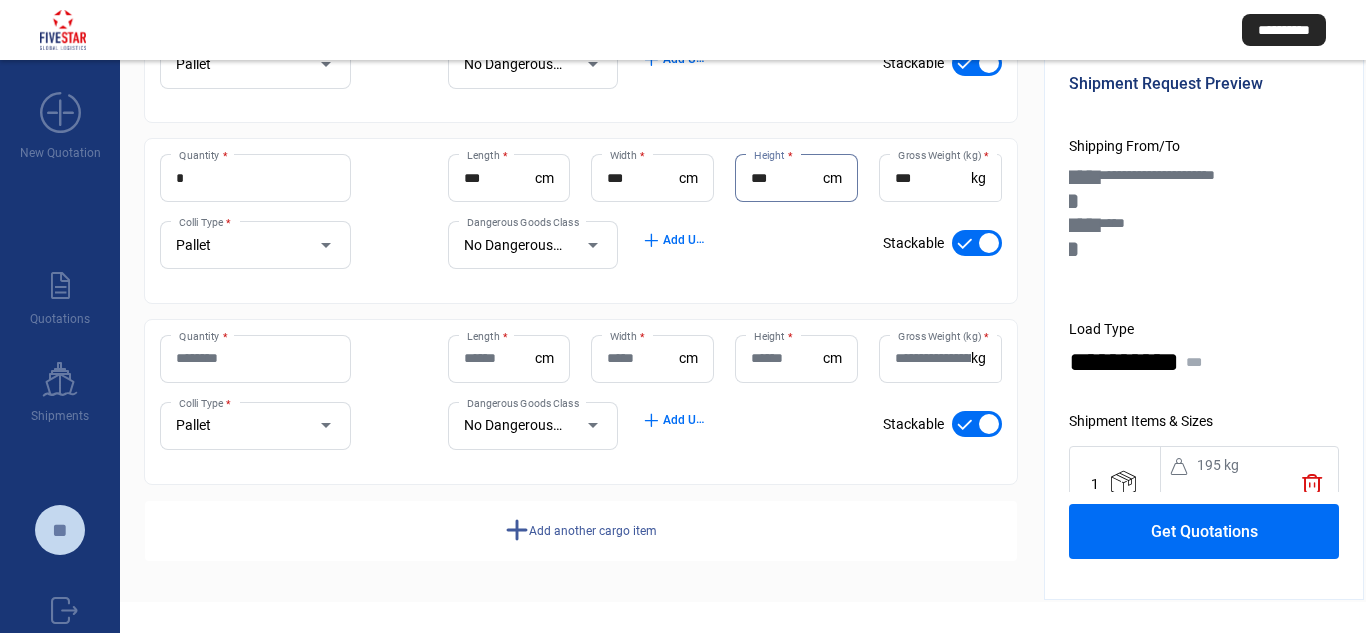 type on "***" 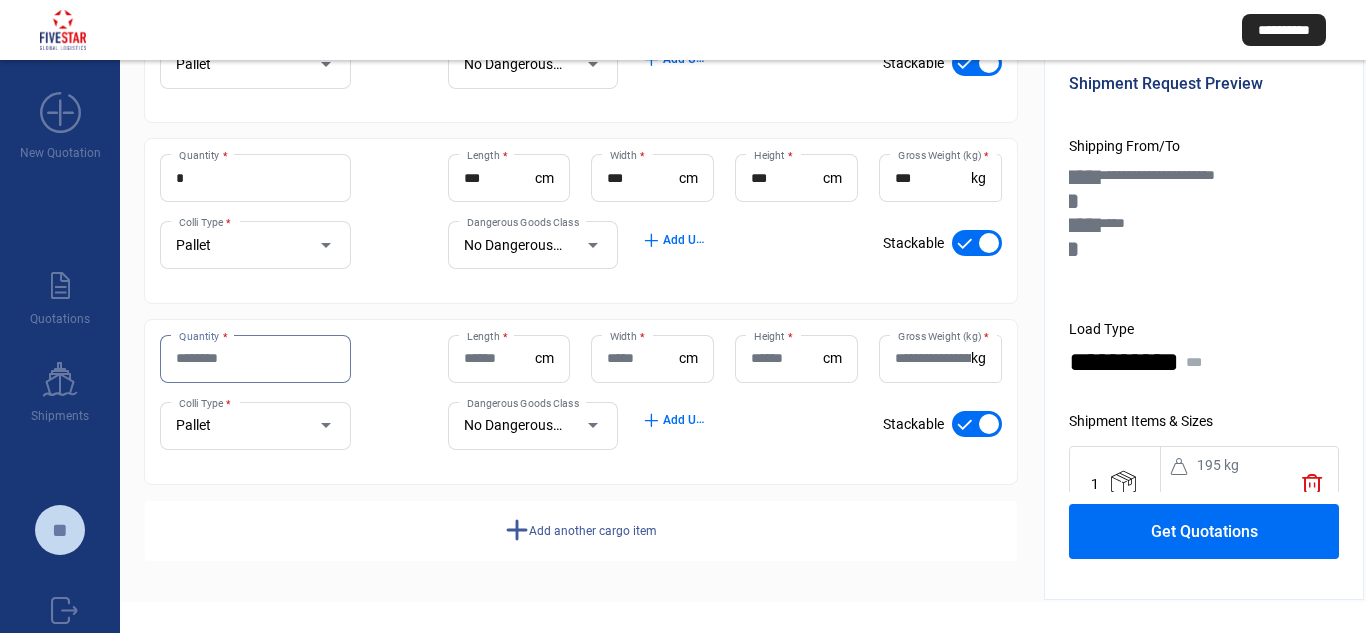 click on "Quantity *" at bounding box center [255, 358] 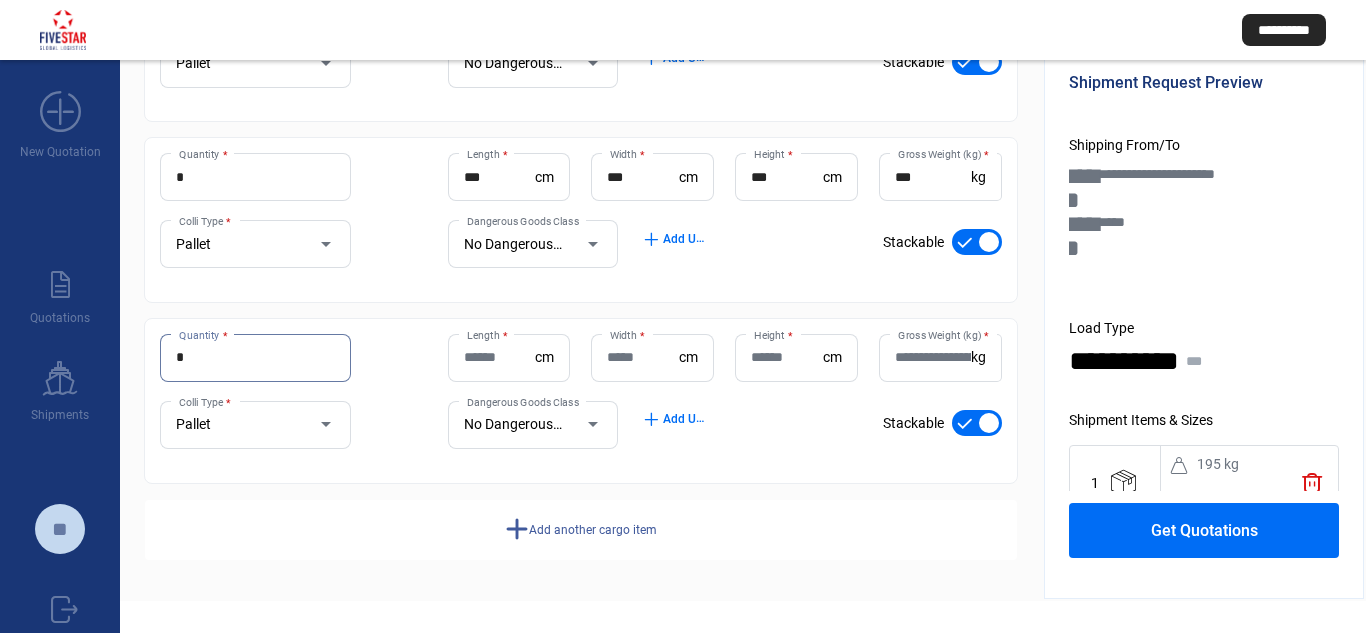 type on "*" 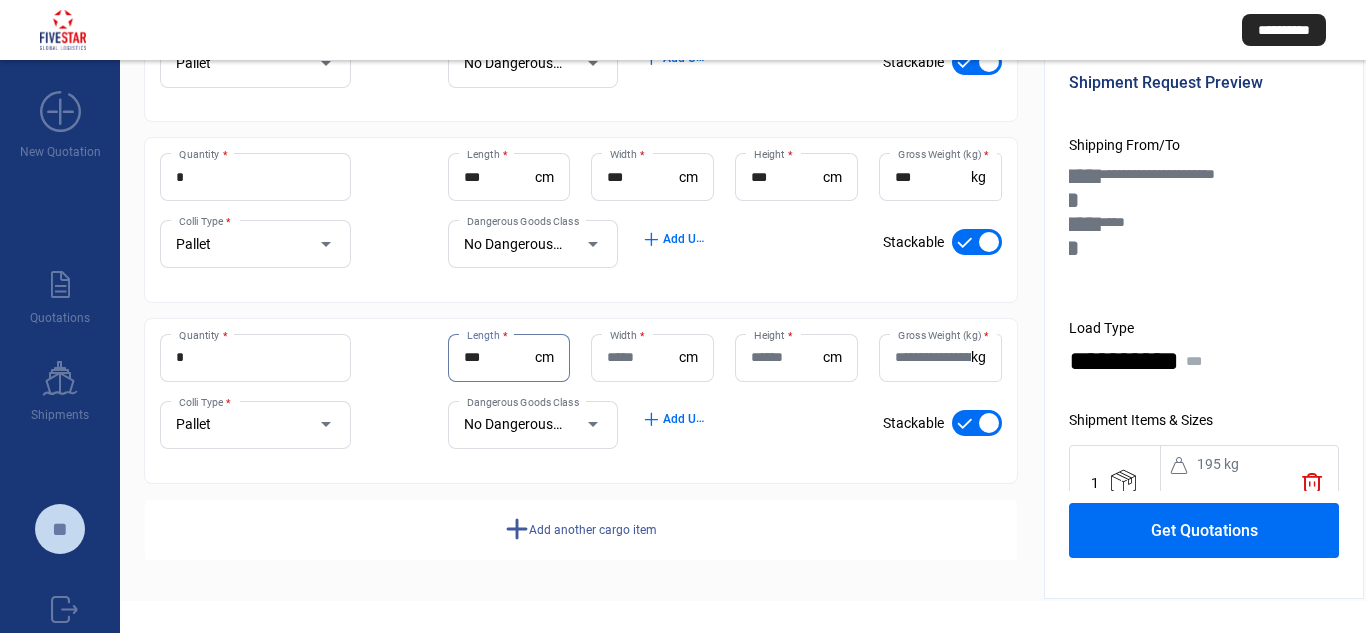 type on "***" 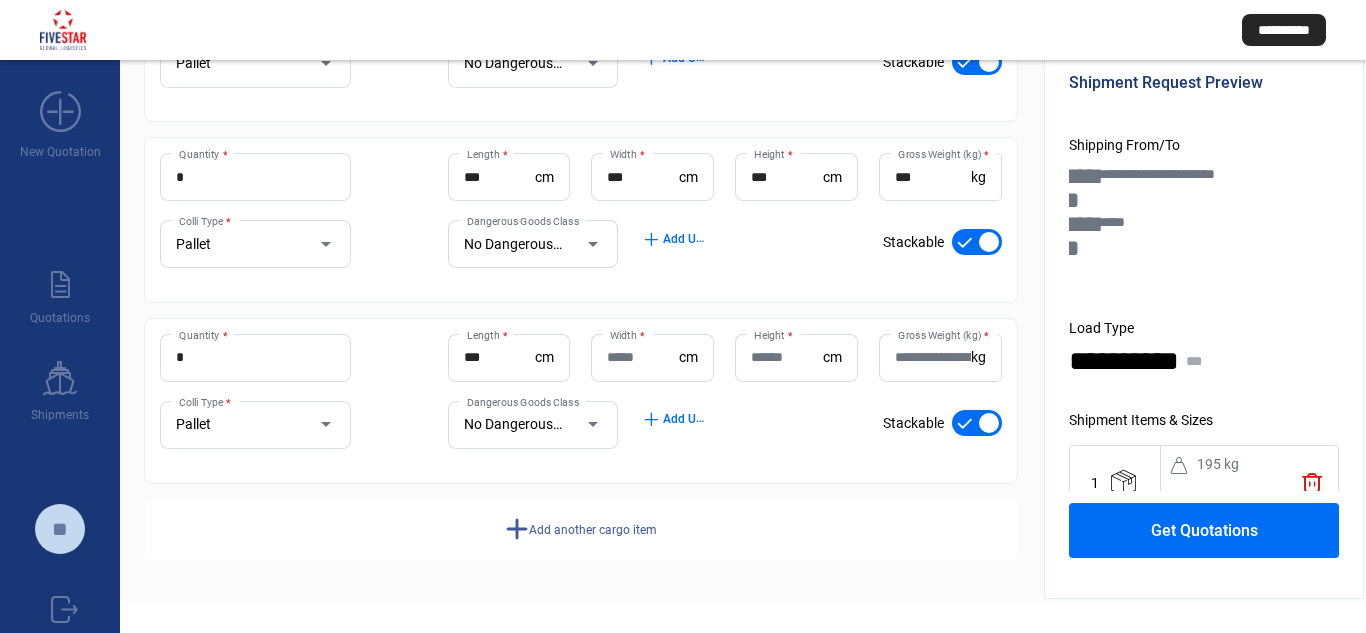drag, startPoint x: 648, startPoint y: 344, endPoint x: 648, endPoint y: 357, distance: 13 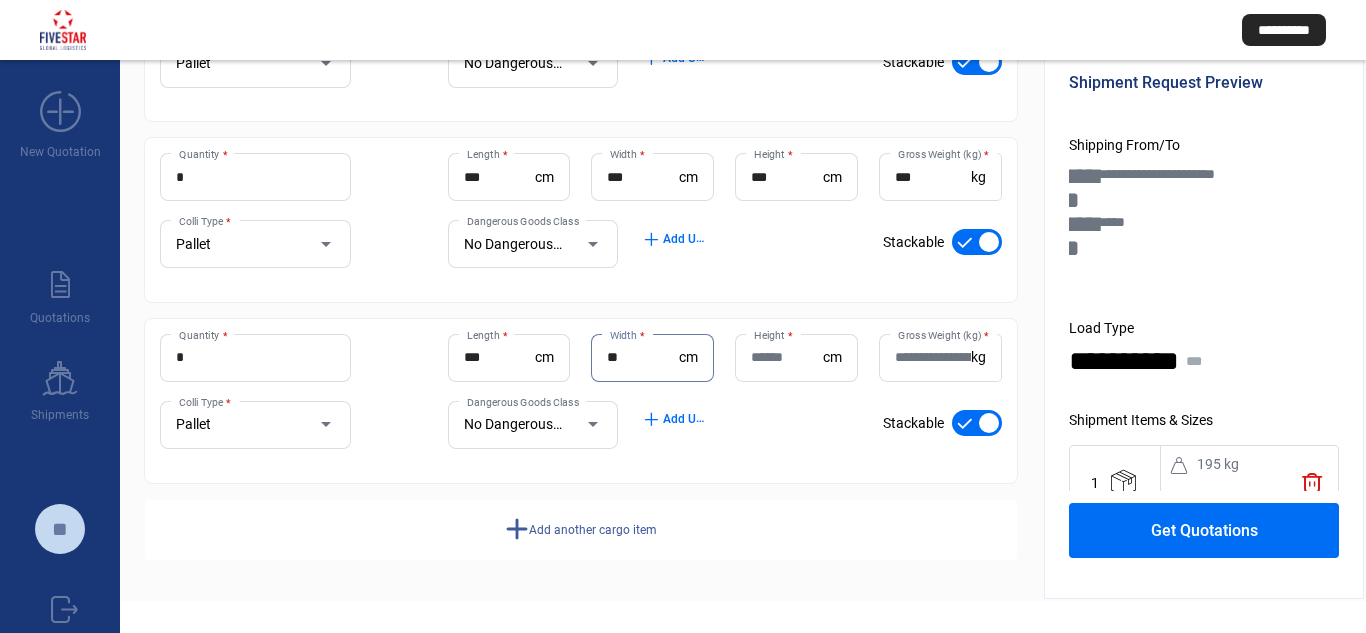type on "**" 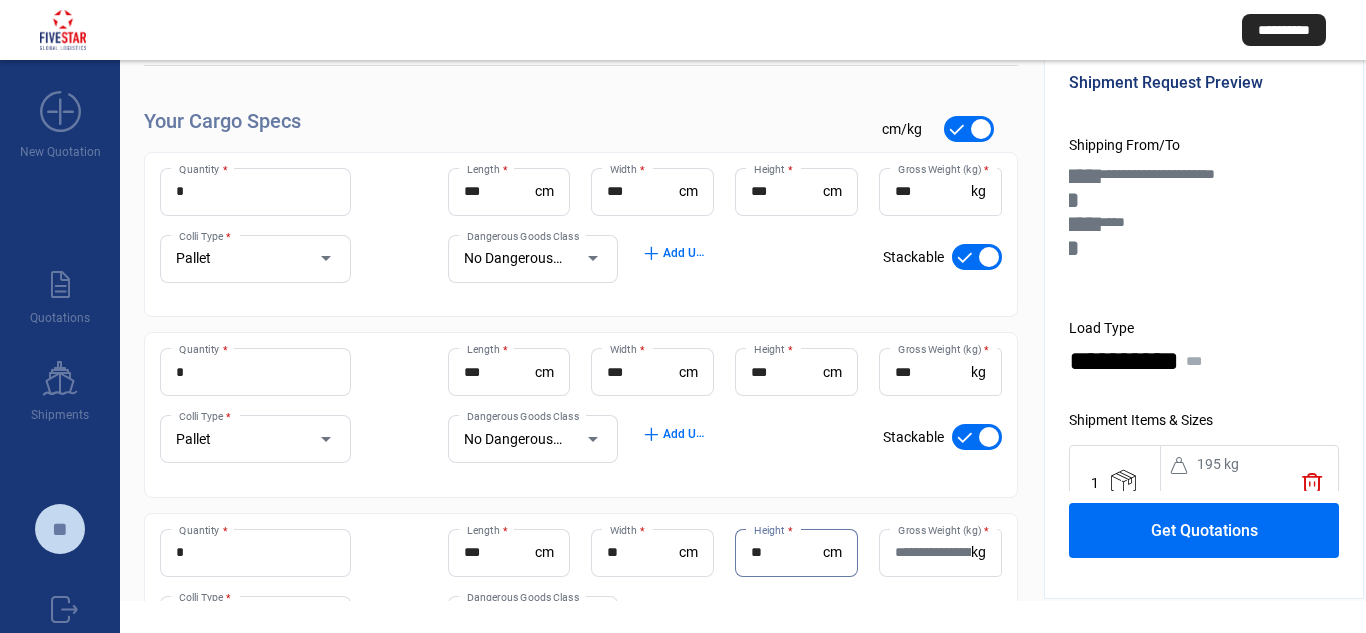 type on "**" 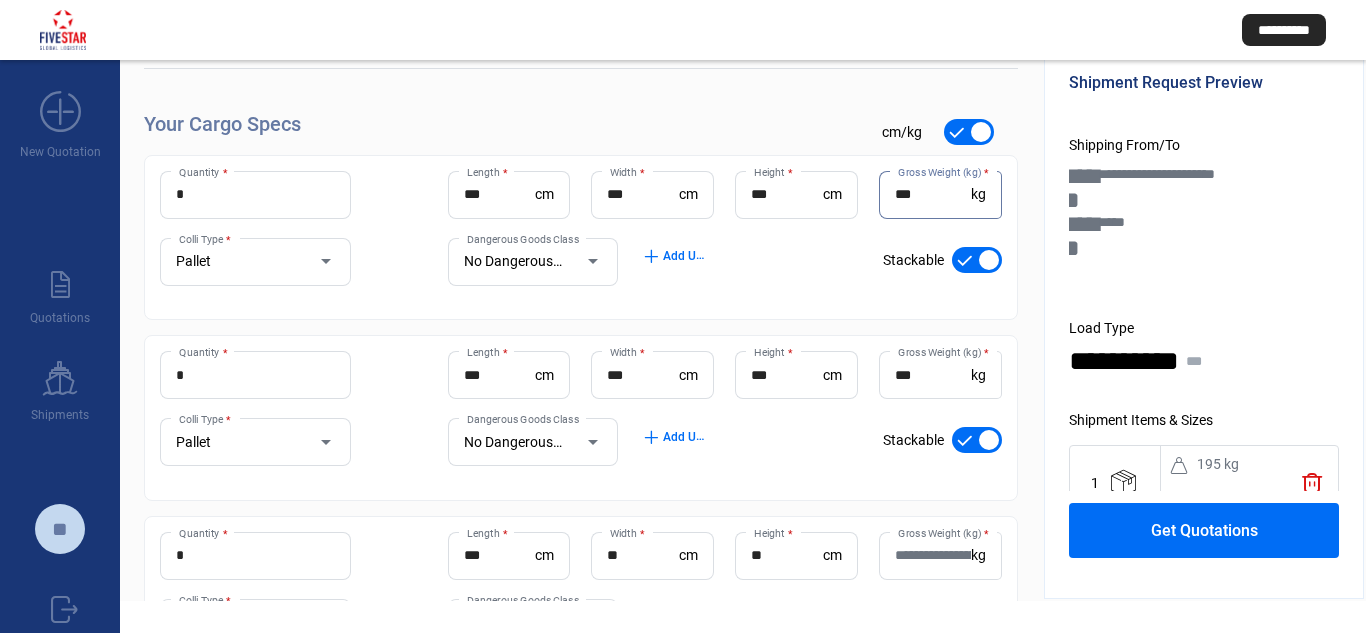 scroll, scrollTop: 173, scrollLeft: 0, axis: vertical 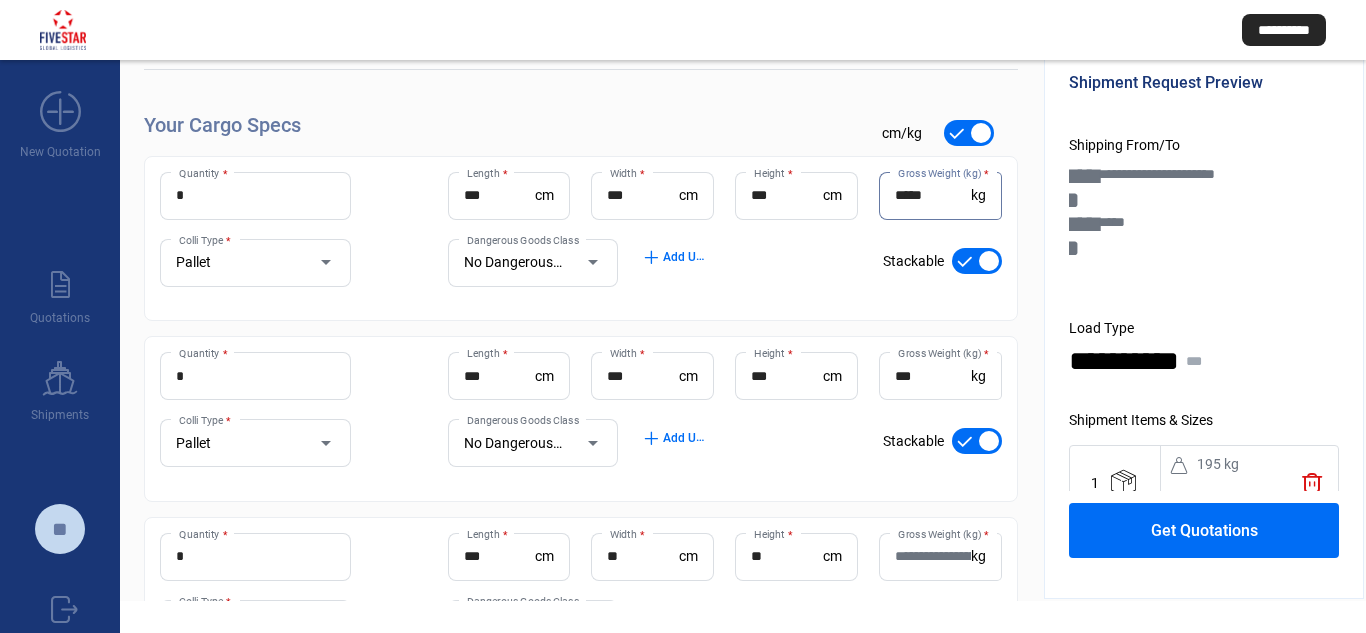 click on "***" at bounding box center (933, 376) 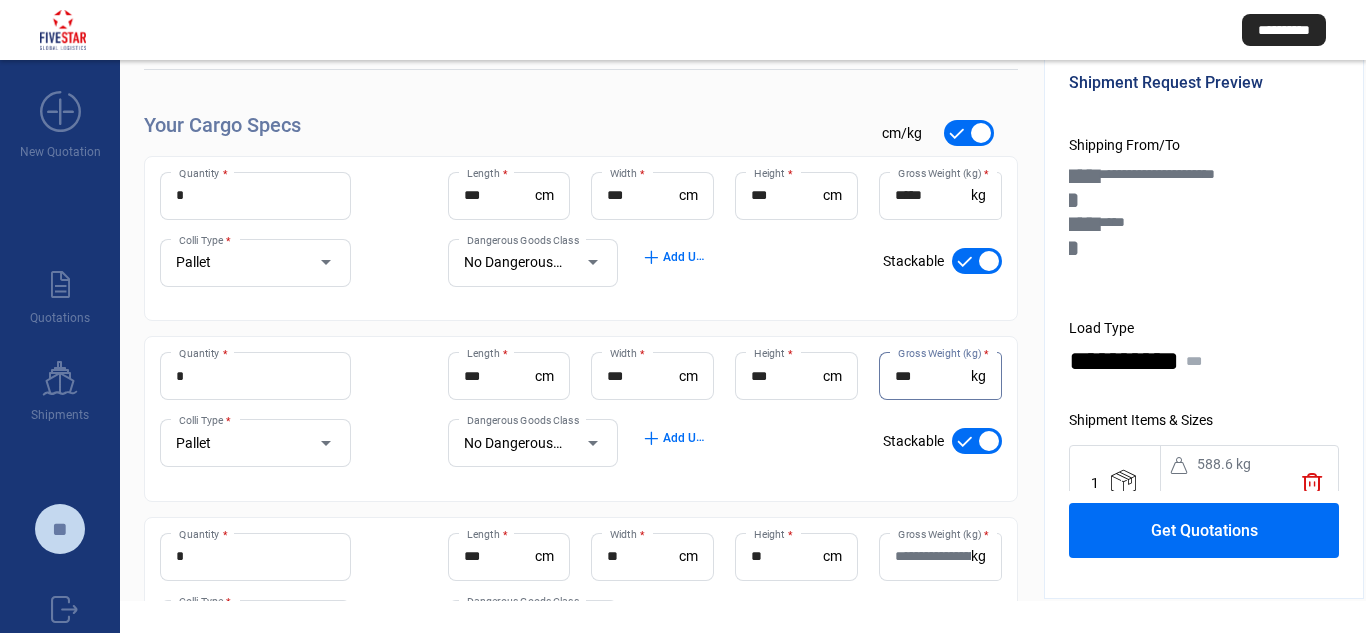 click on "*****" at bounding box center (933, 195) 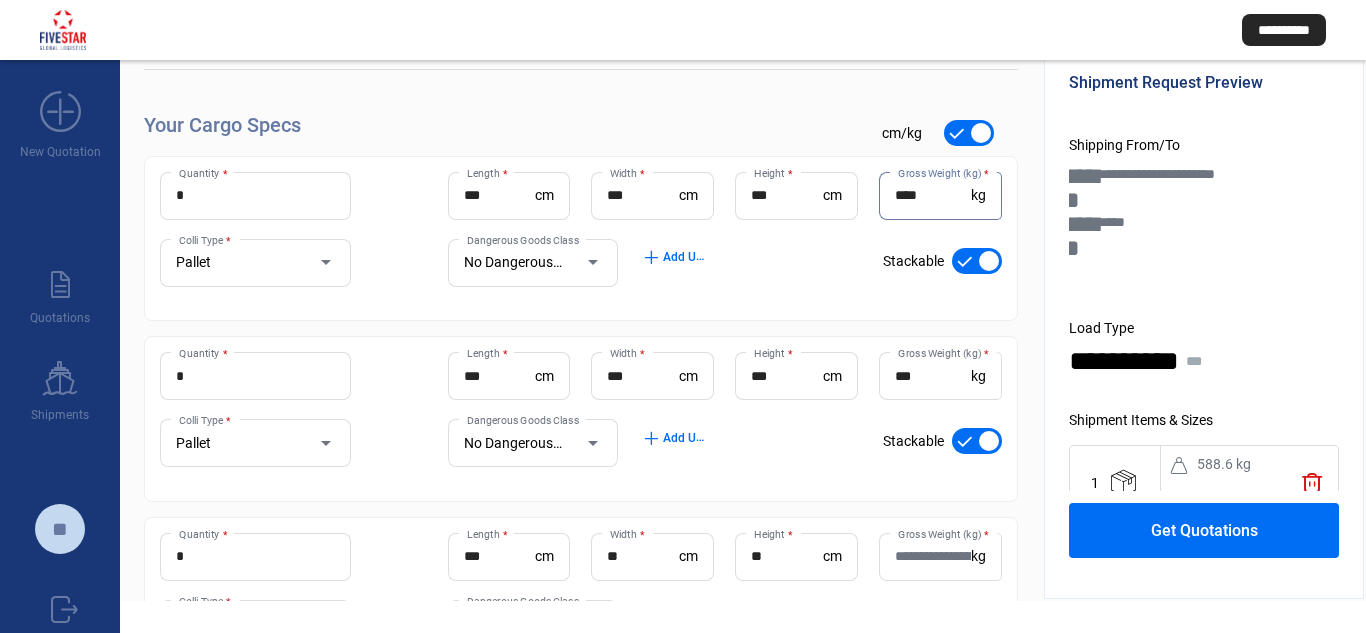 type on "****" 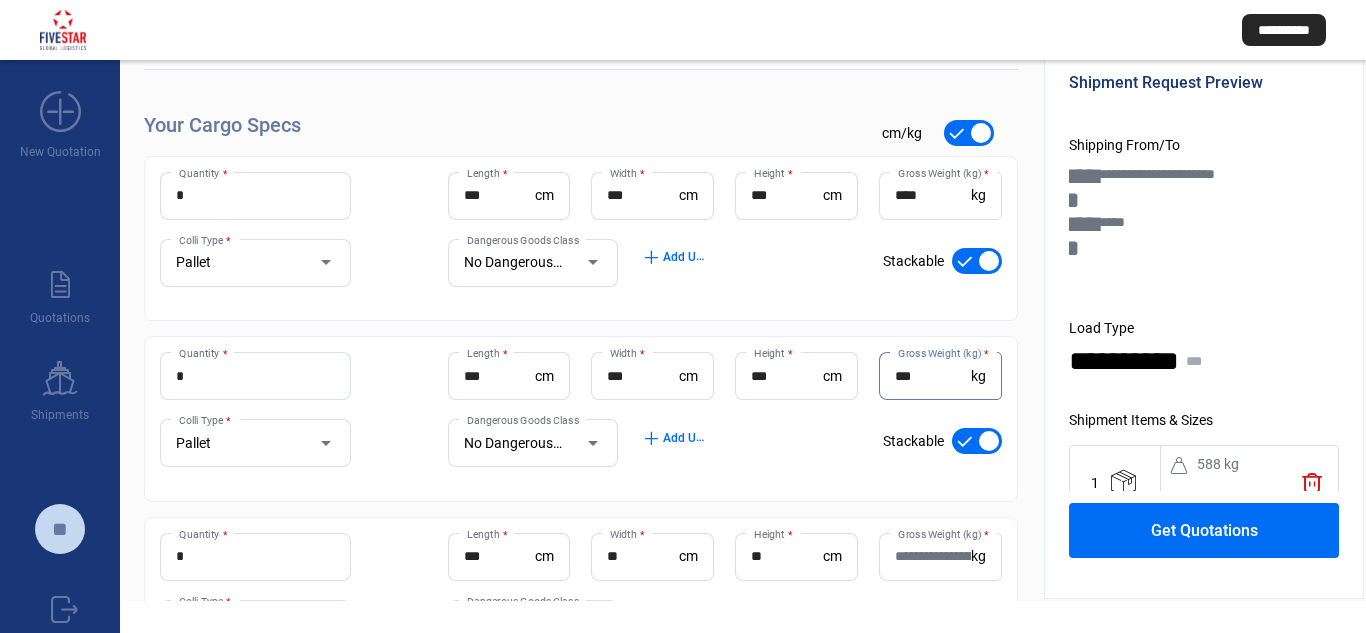 type on "***" 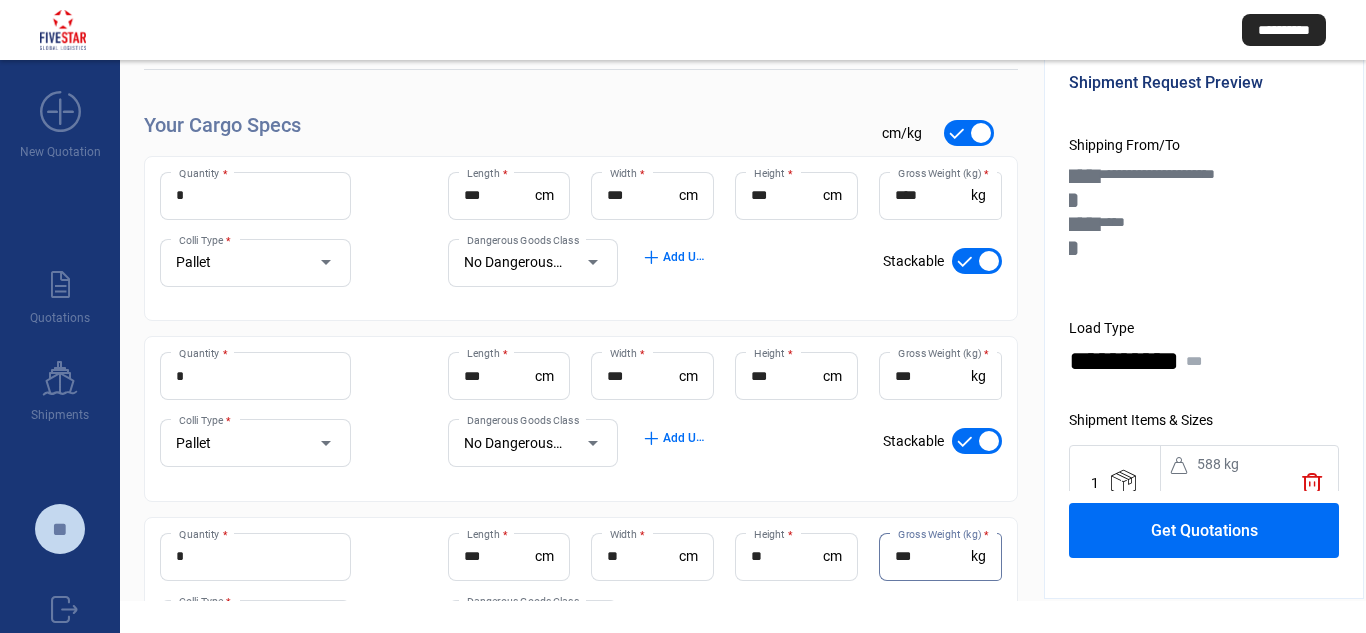type on "***" 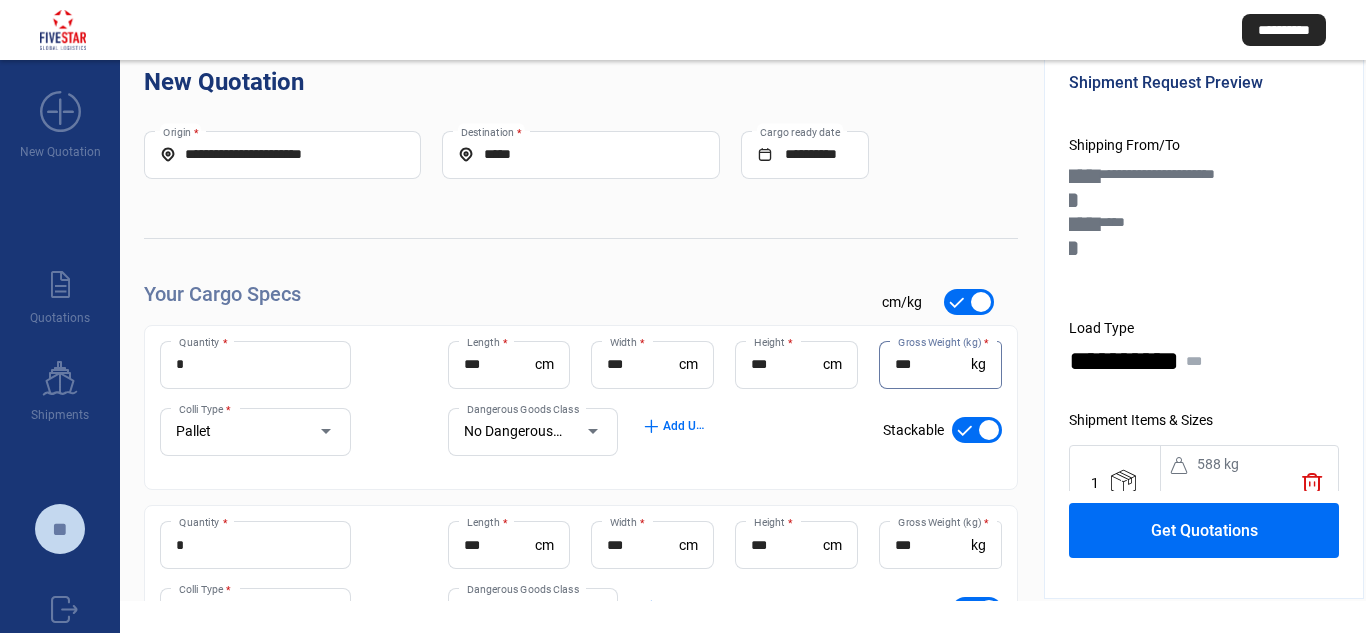 scroll, scrollTop: 0, scrollLeft: 0, axis: both 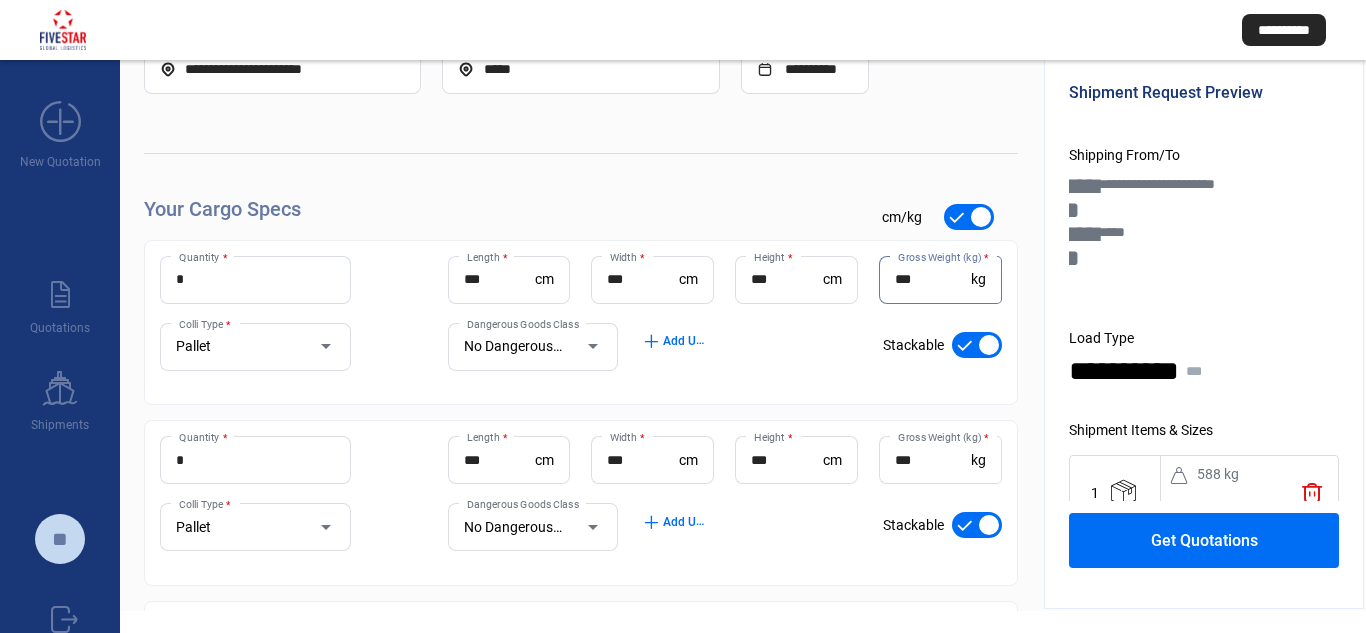 type on "***" 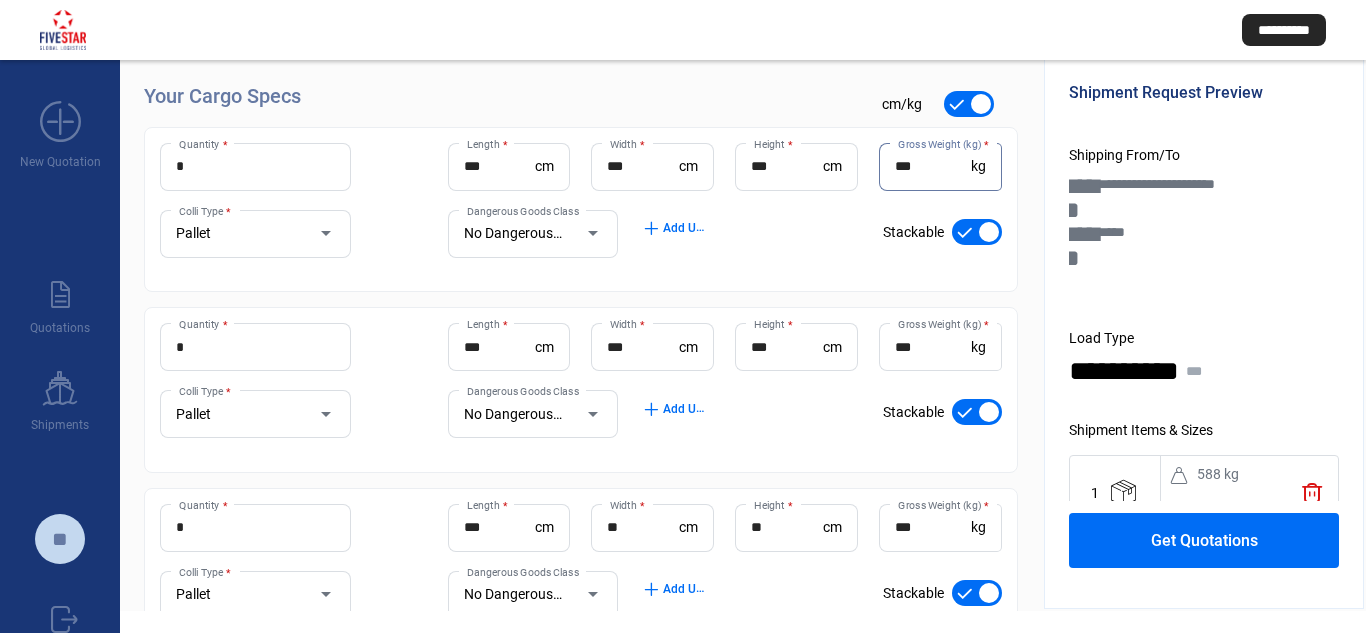 scroll, scrollTop: 211, scrollLeft: 0, axis: vertical 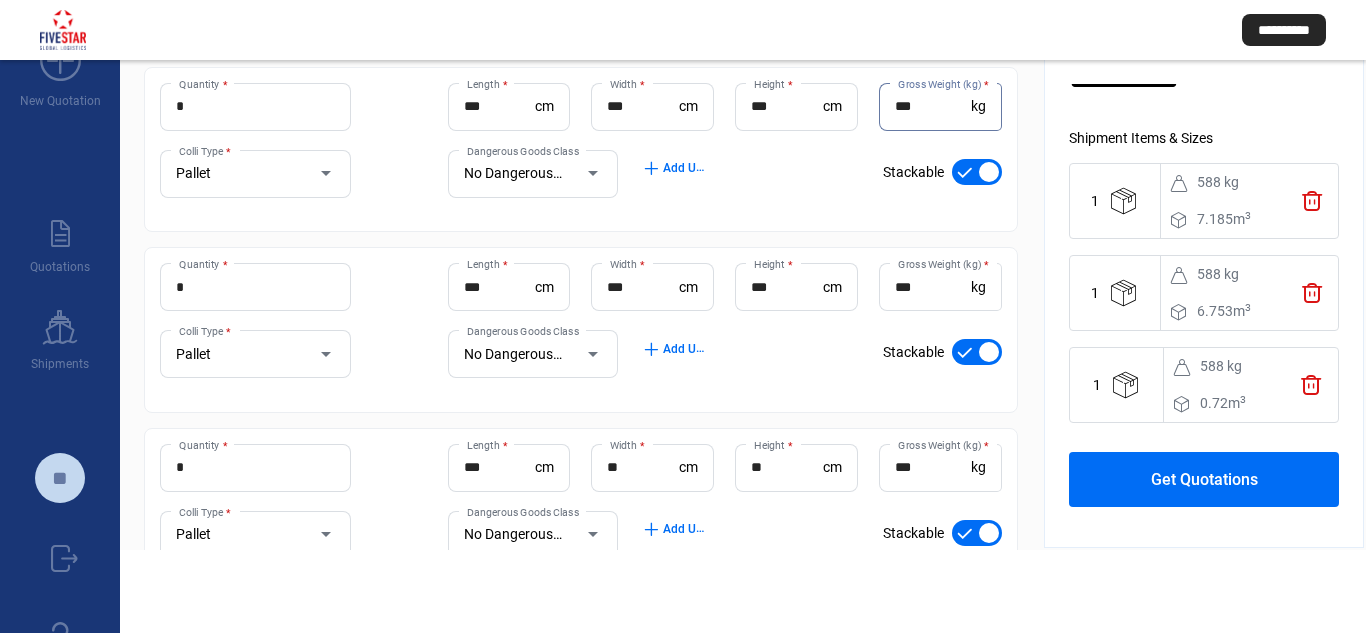 click on "Get Quotations" at bounding box center (1204, 479) 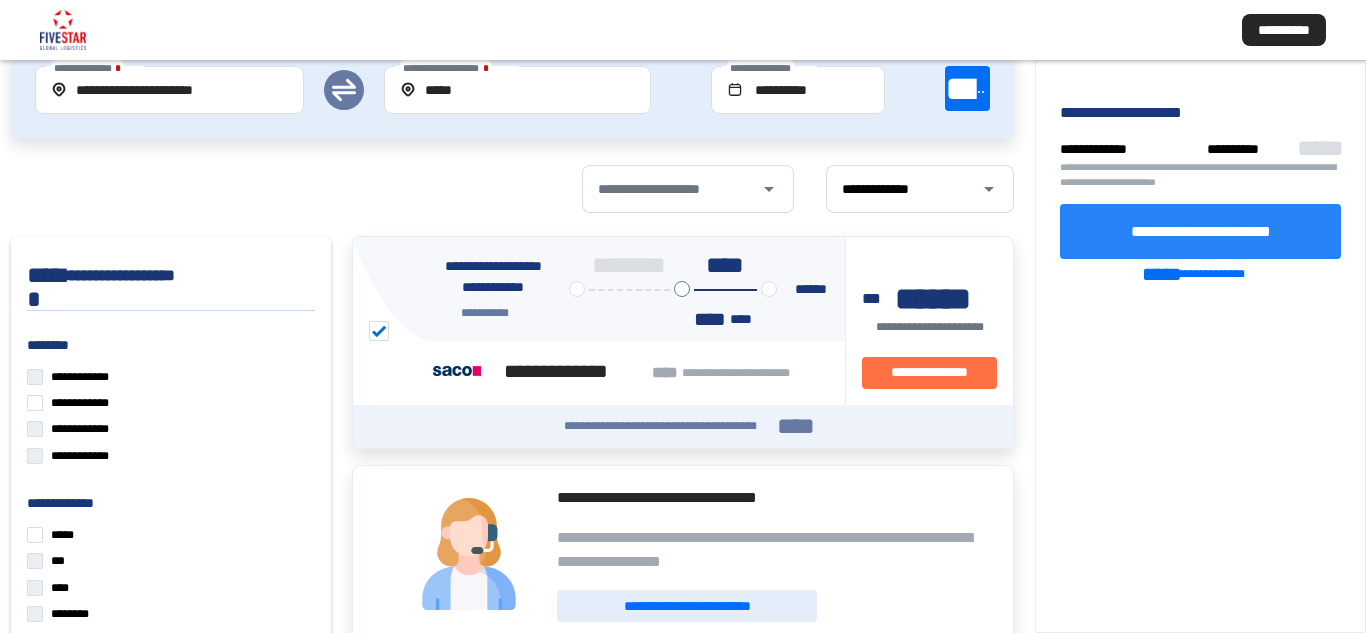 click on "**********" at bounding box center (1200, 231) 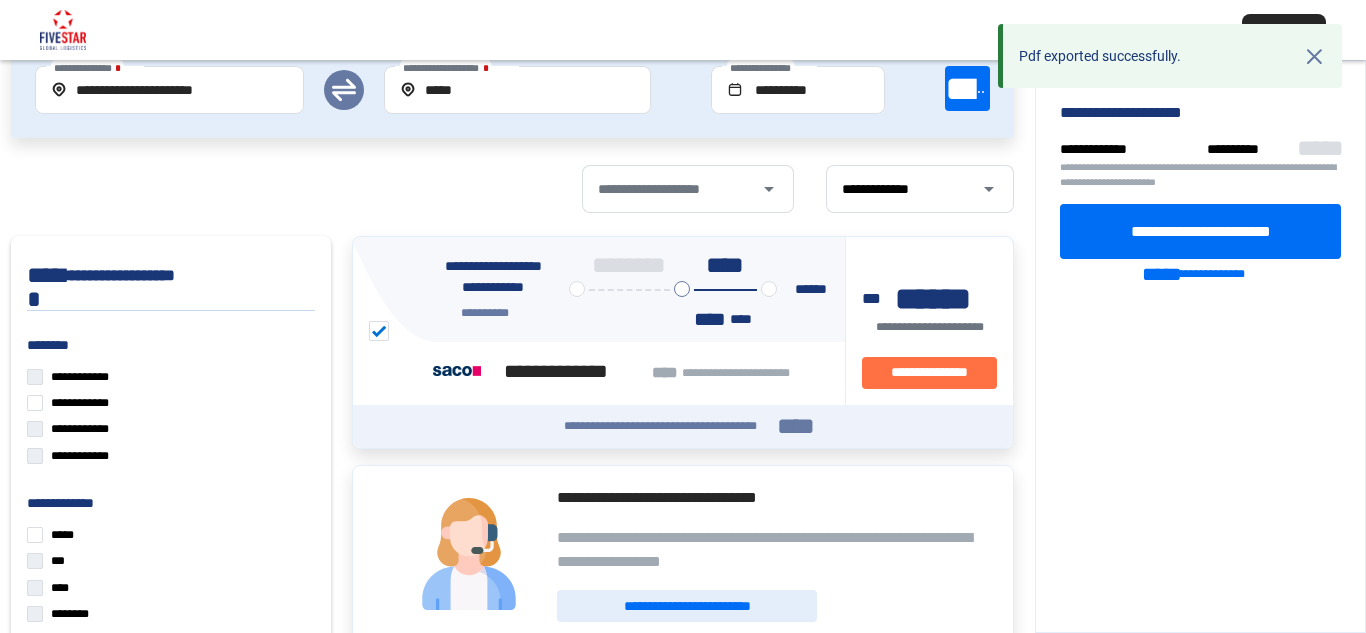 click on "Pdf exported successfully.  Need Help?" at bounding box center [1157, 56] 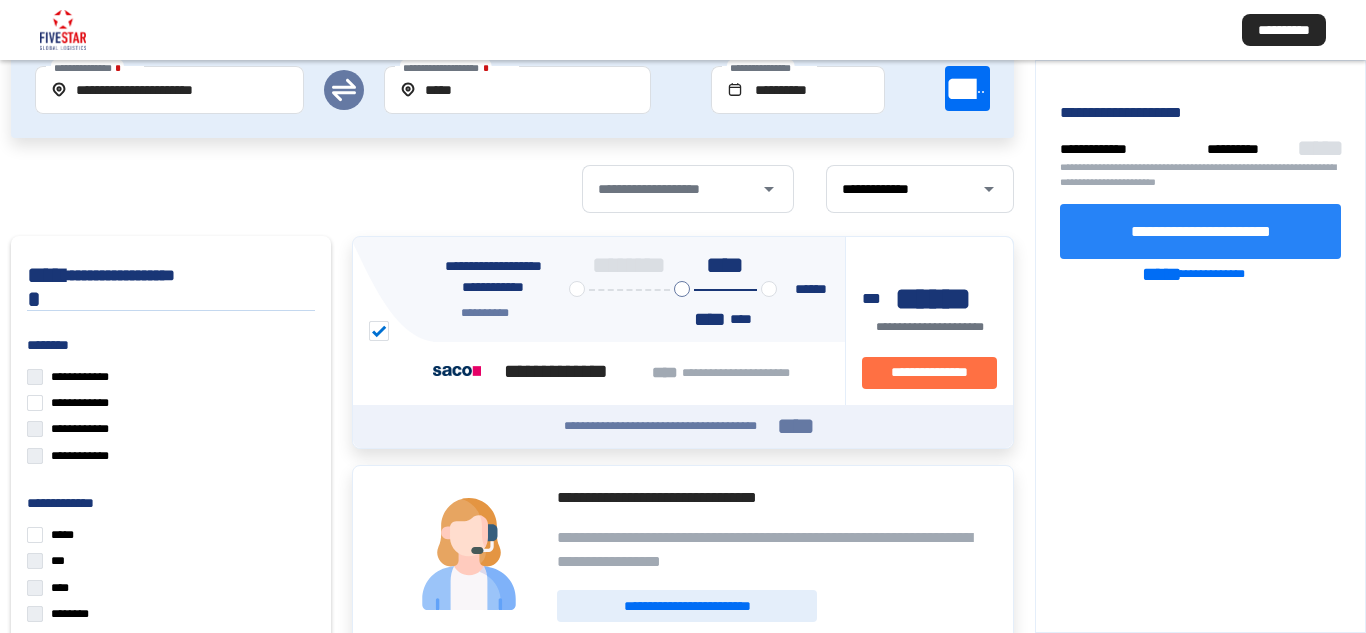 click on "**********" at bounding box center [1201, 230] 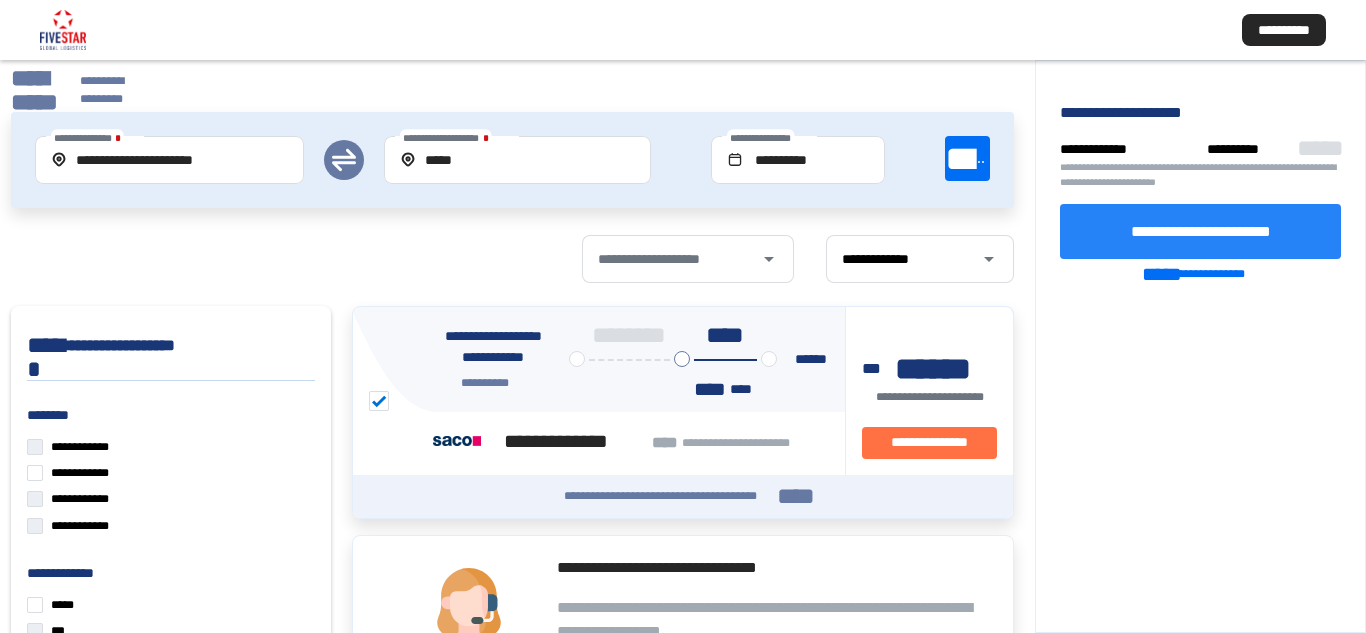 scroll, scrollTop: 0, scrollLeft: 0, axis: both 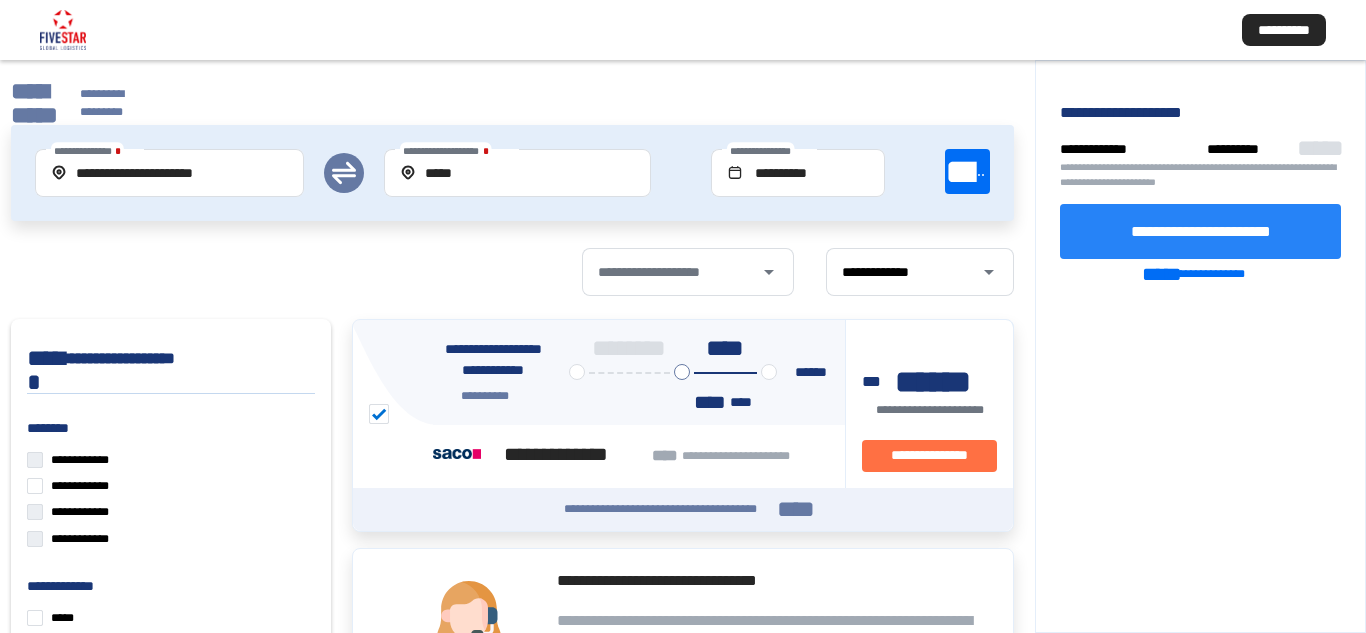 click on "**********" at bounding box center [77, 103] 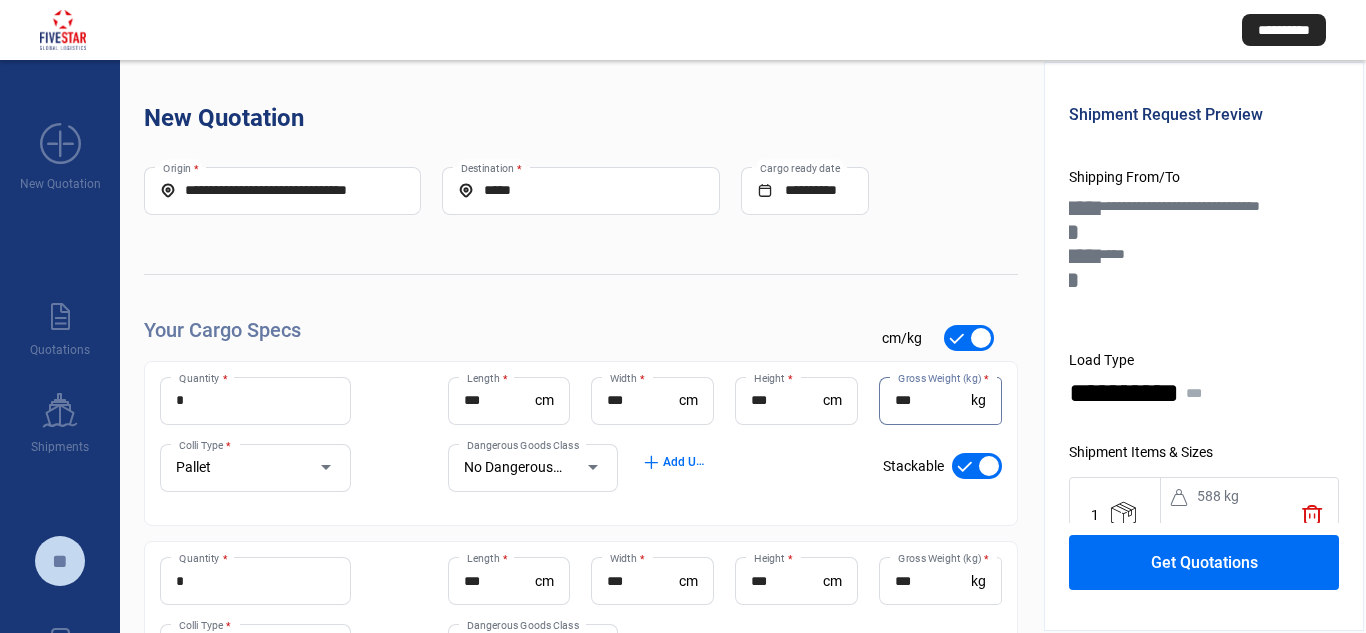 click on "***" at bounding box center (933, 400) 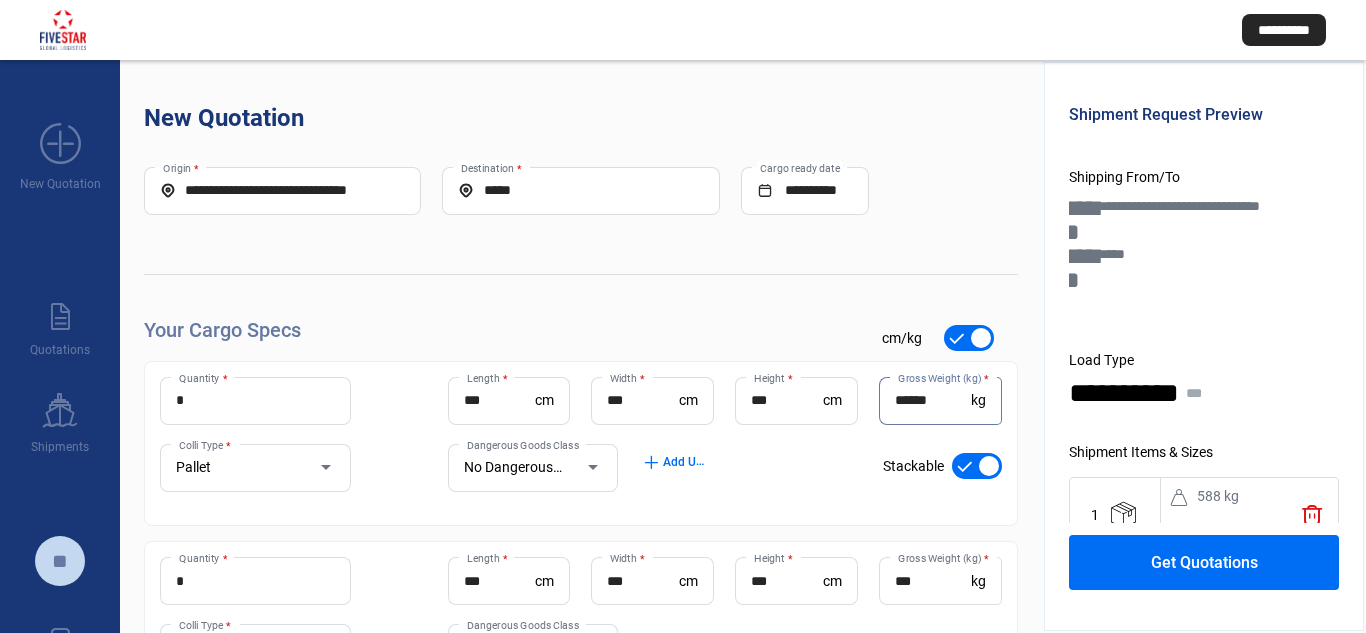 type on "******" 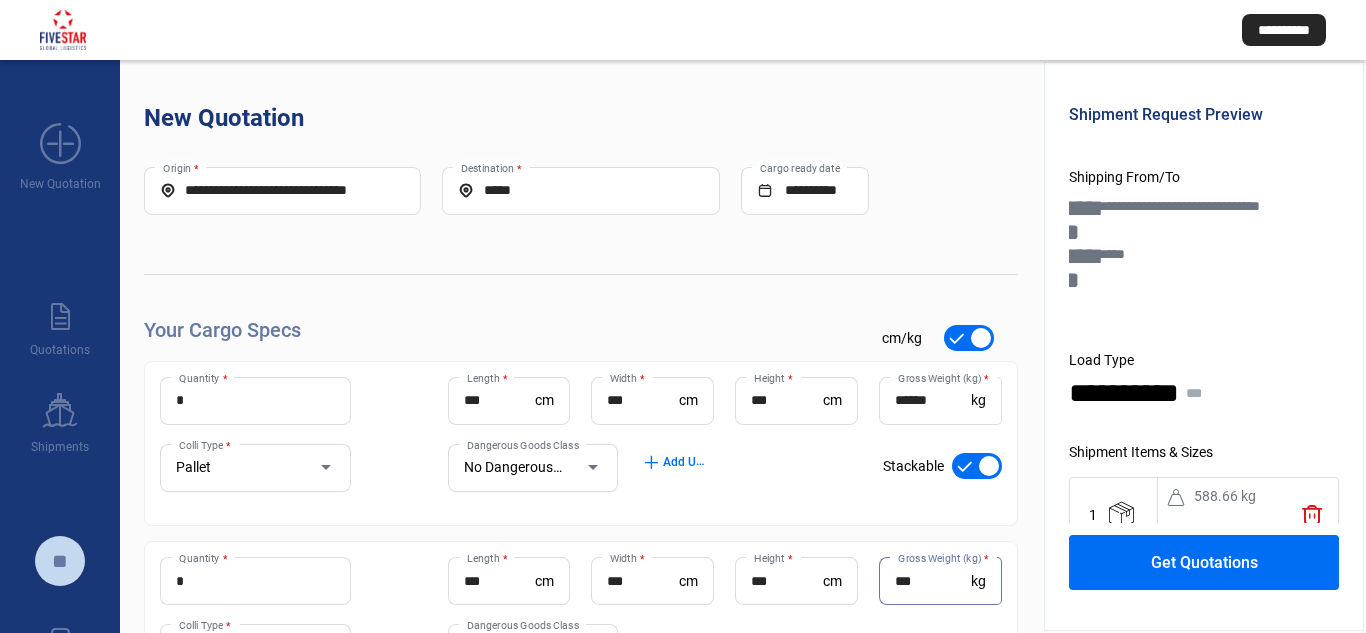click on "***" at bounding box center (933, 581) 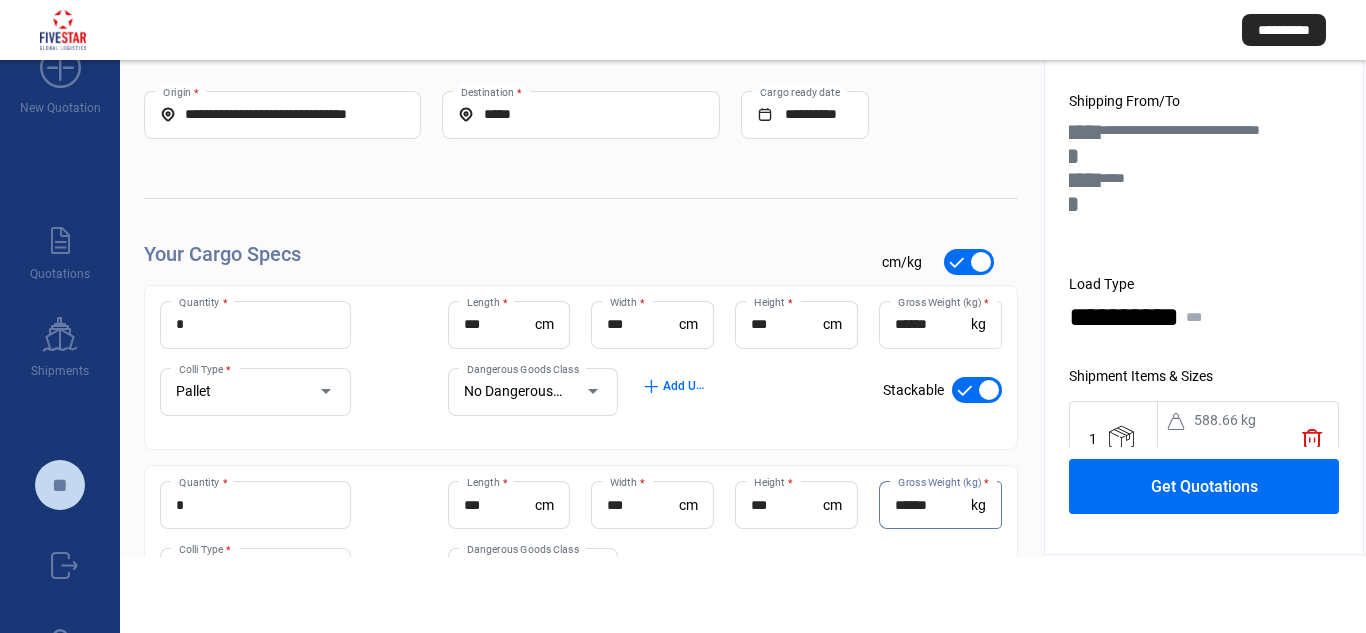scroll, scrollTop: 186, scrollLeft: 0, axis: vertical 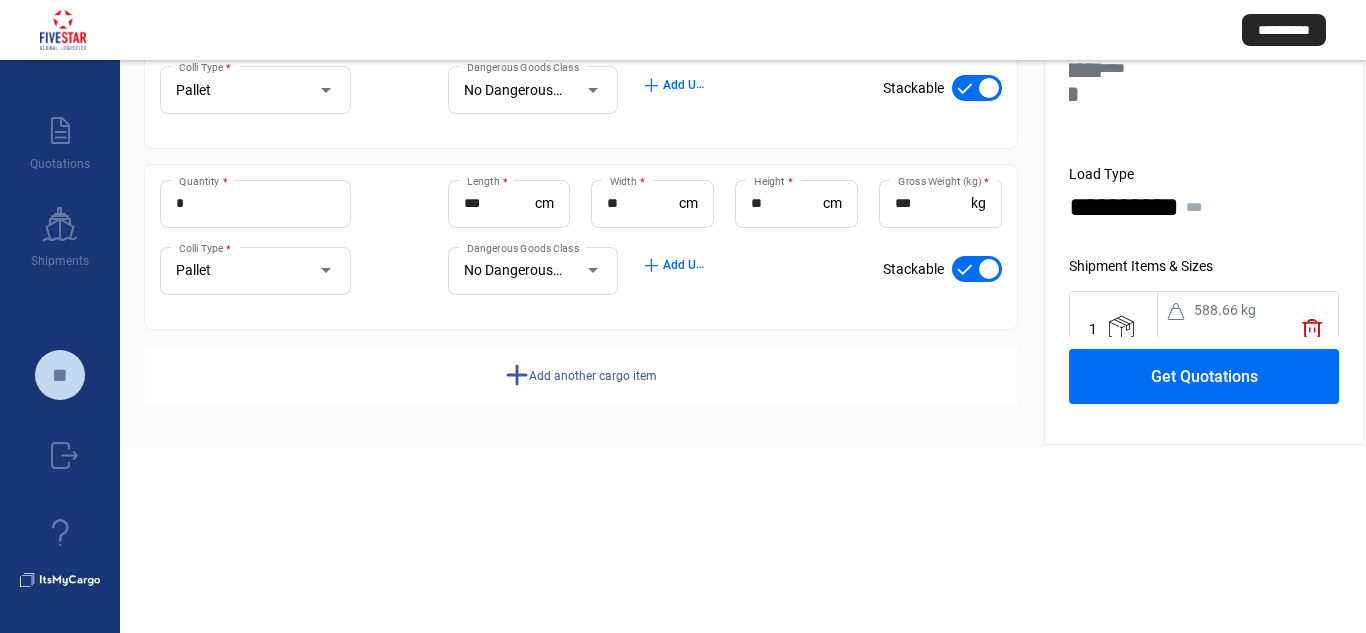 type on "******" 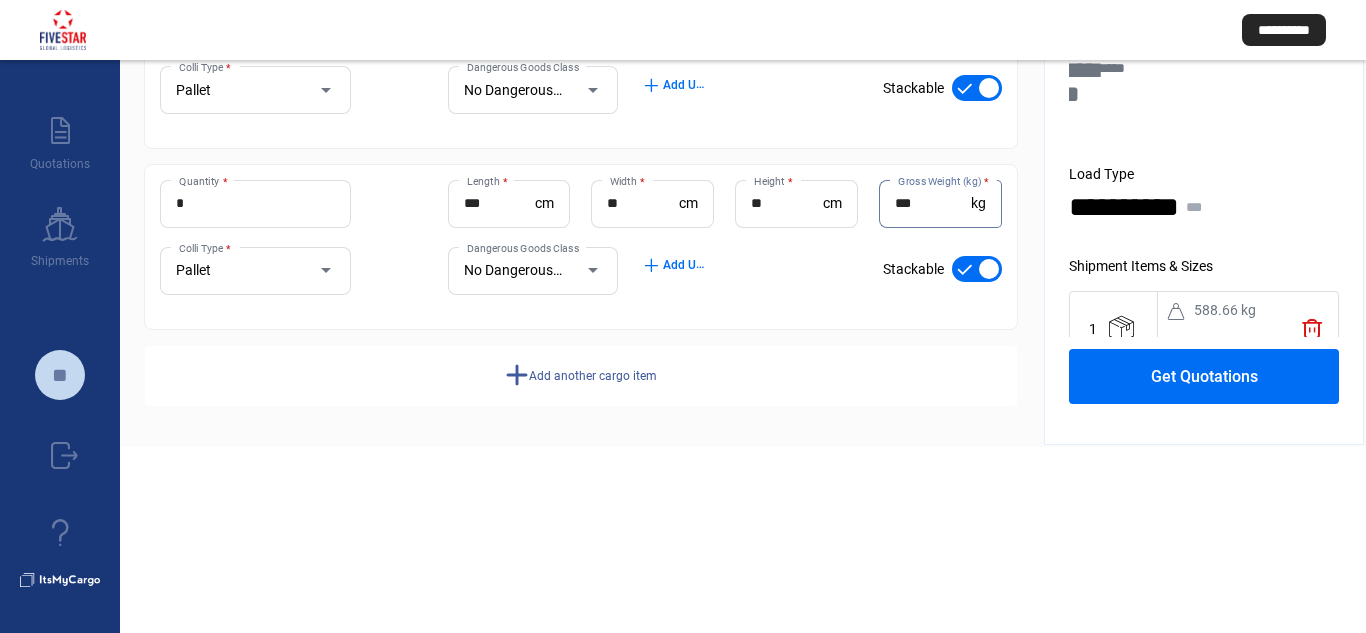 click on "***" at bounding box center [933, 203] 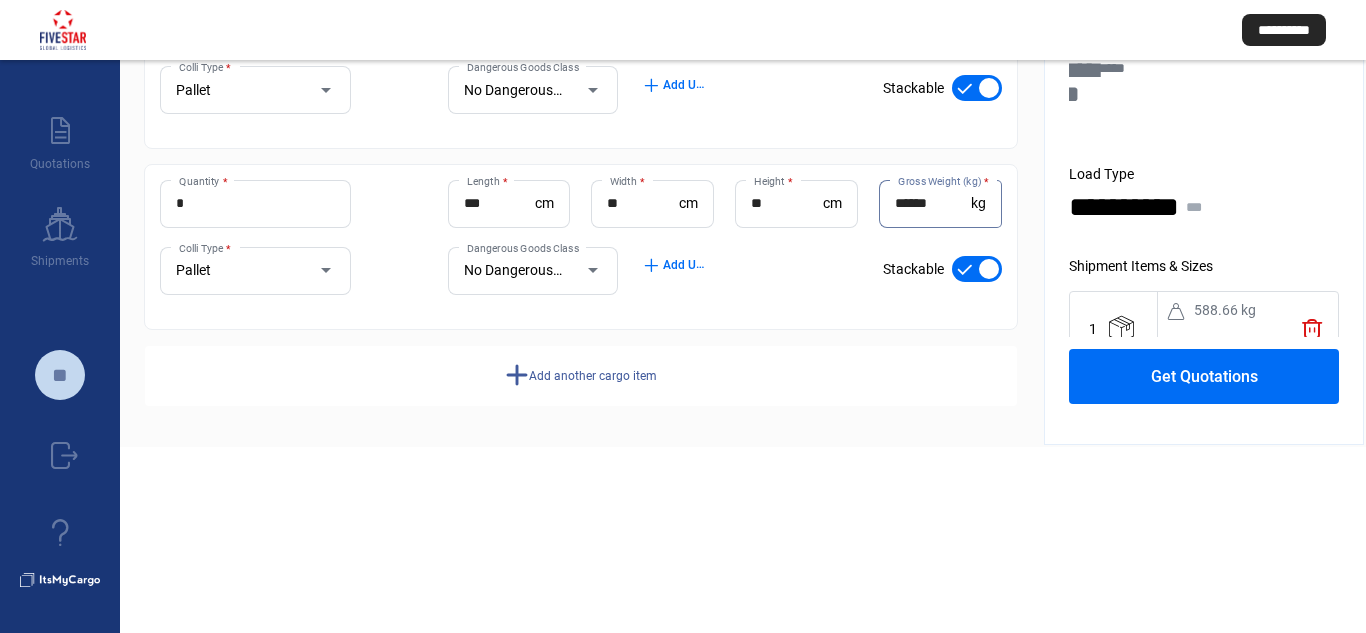 type on "******" 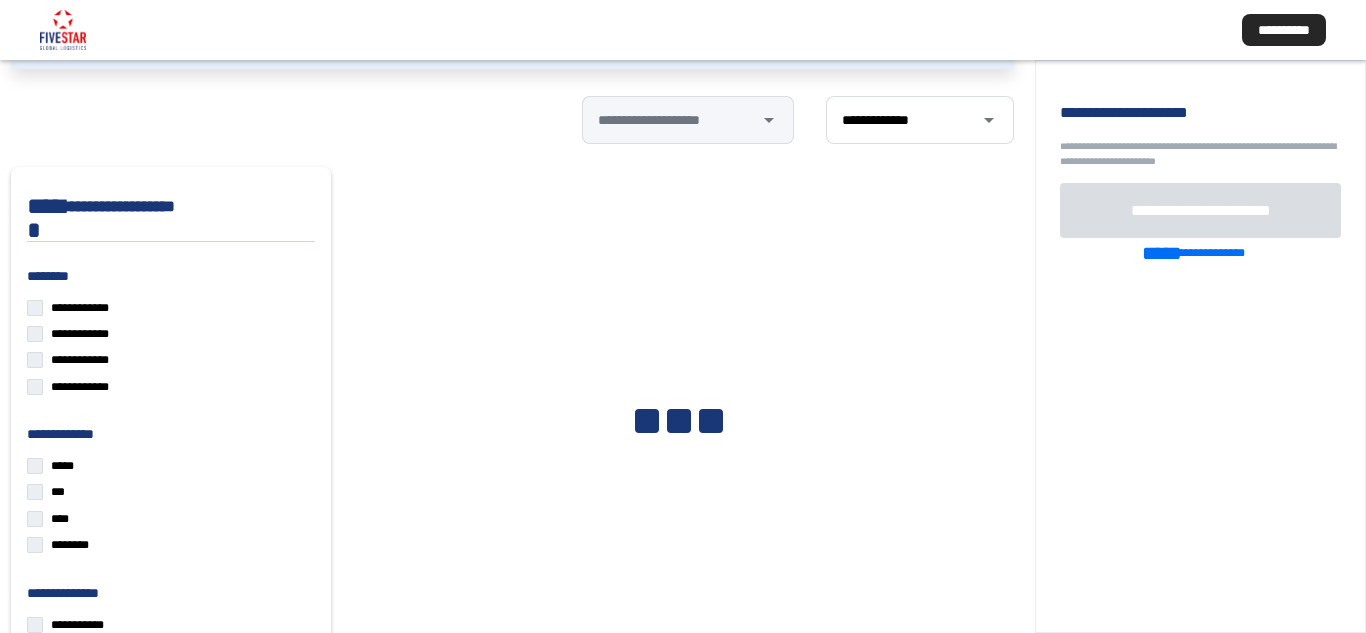 scroll, scrollTop: 186, scrollLeft: 0, axis: vertical 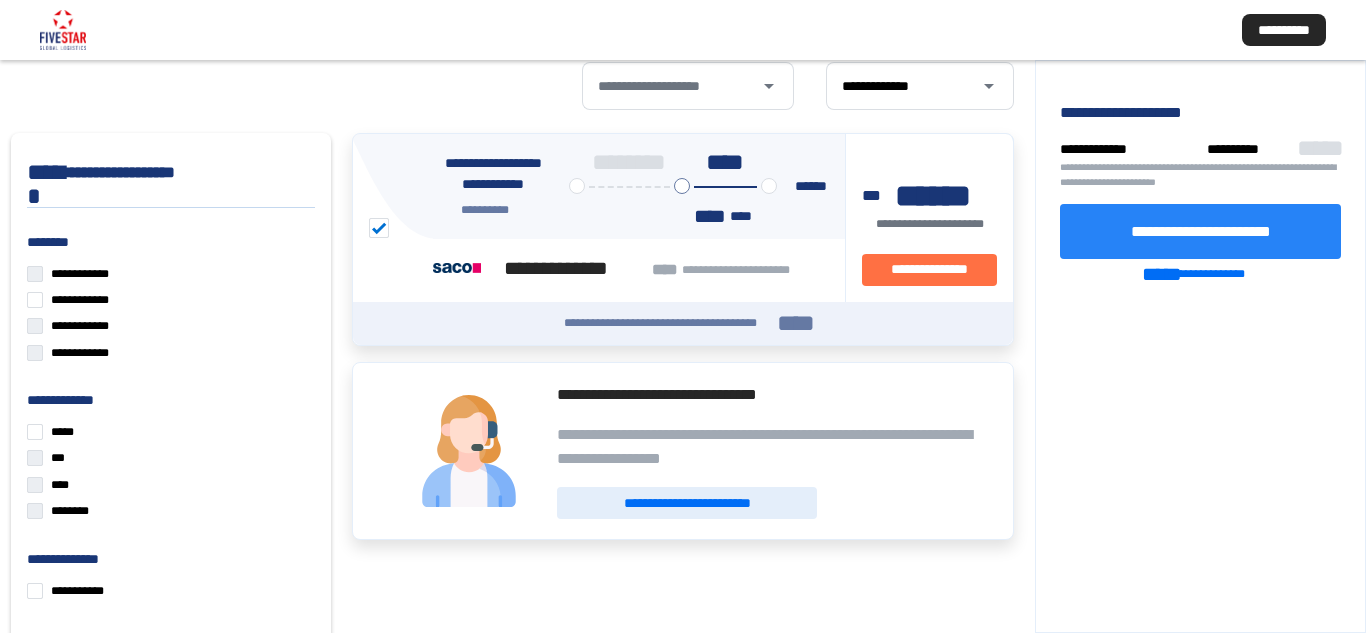 click on "**********" at bounding box center [1201, 230] 